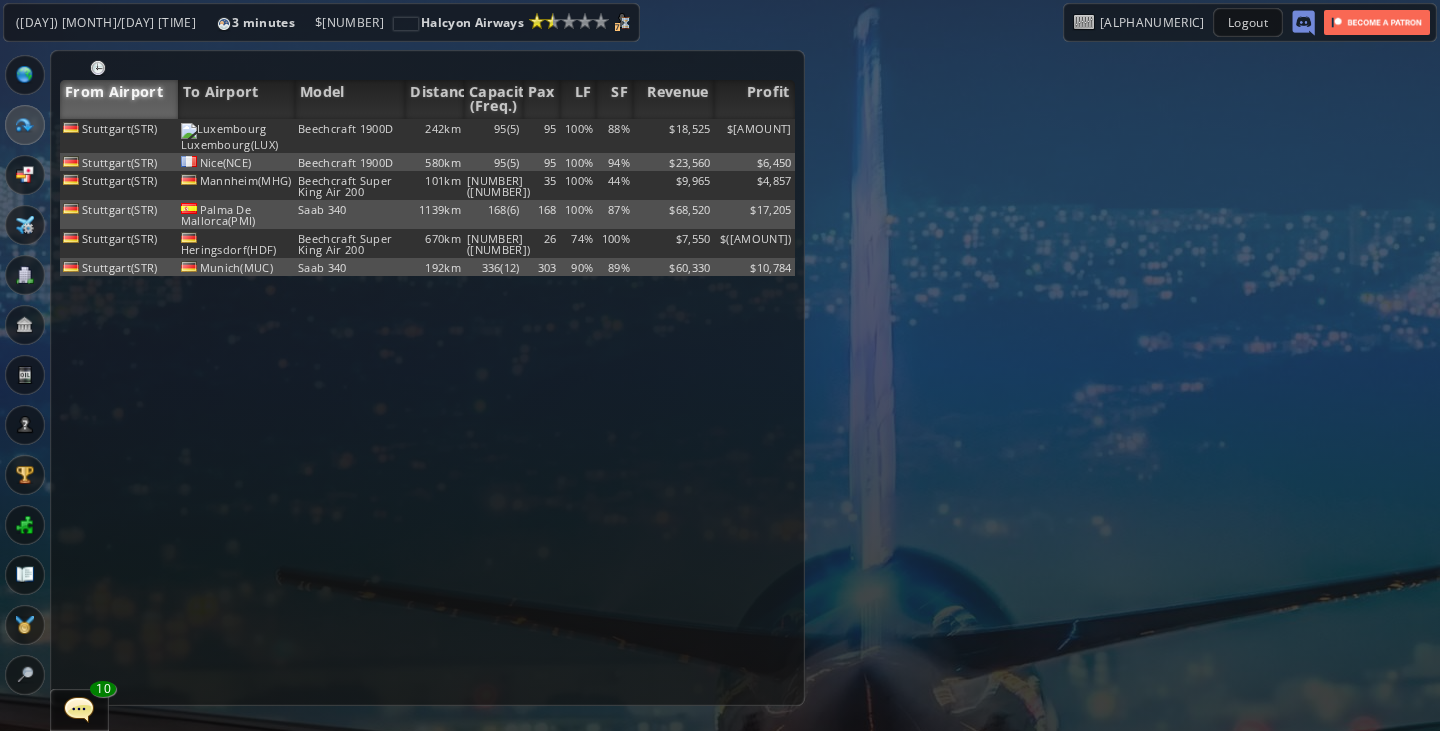 scroll, scrollTop: 0, scrollLeft: 0, axis: both 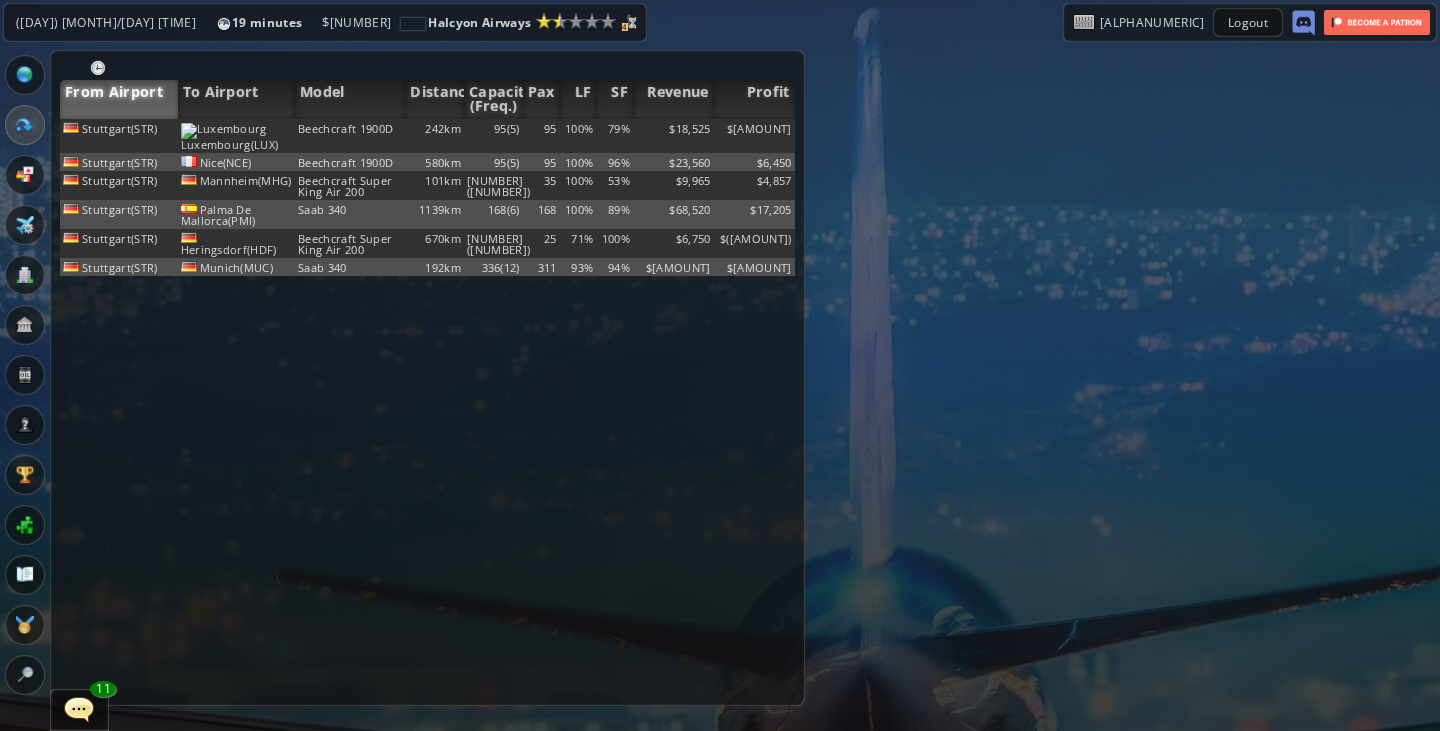 click on "Stuttgart(STR) Luxembourg(LUX) Beechcraft 1900D [NUMBER]km [NUMBER]([NUMBER]) [NUMBER] 100% [PERCENT]% $[MONEY] $[MONEY] Stuttgart(STR) Nice(NCE) Beechcraft 1900D [NUMBER]km [NUMBER]([NUMBER]) [NUMBER] 100% [PERCENT]% $[MONEY] $[MONEY] Stuttgart(STR) Mannheim(MHG) Beechcraft Super King Air 200 [NUMBER]km [NUMBER]([NUMBER]) [NUMBER] 100% [PERCENT]% $[MONEY] $[MONEY] Stuttgart(STR) Palma De Mallorca(PMI) Saab 340 [NUMBER]km [NUMBER]([NUMBER]) [NUMBER] 100% [PERCENT]% $[MONEY] $[MONEY] Stuttgart(STR) Heringsdorf(HDF) Beechcraft Super King Air 200 [NUMBER]km [NUMBER]([NUMBER]) [NUMBER] [PERCENT]% [PERCENT]% $[MONEY] $([MONEY]) Stuttgart(STR) Munich(MUC) Saab 340 [NUMBER]km [NUMBER]([NUMBER]) [NUMBER] [PERCENT]% [PERCENT]% $[MONEY] $[MONEY]
No flights yet
First build your Headquarters
Then select the Destination Airport from the world map" at bounding box center (427, 412) 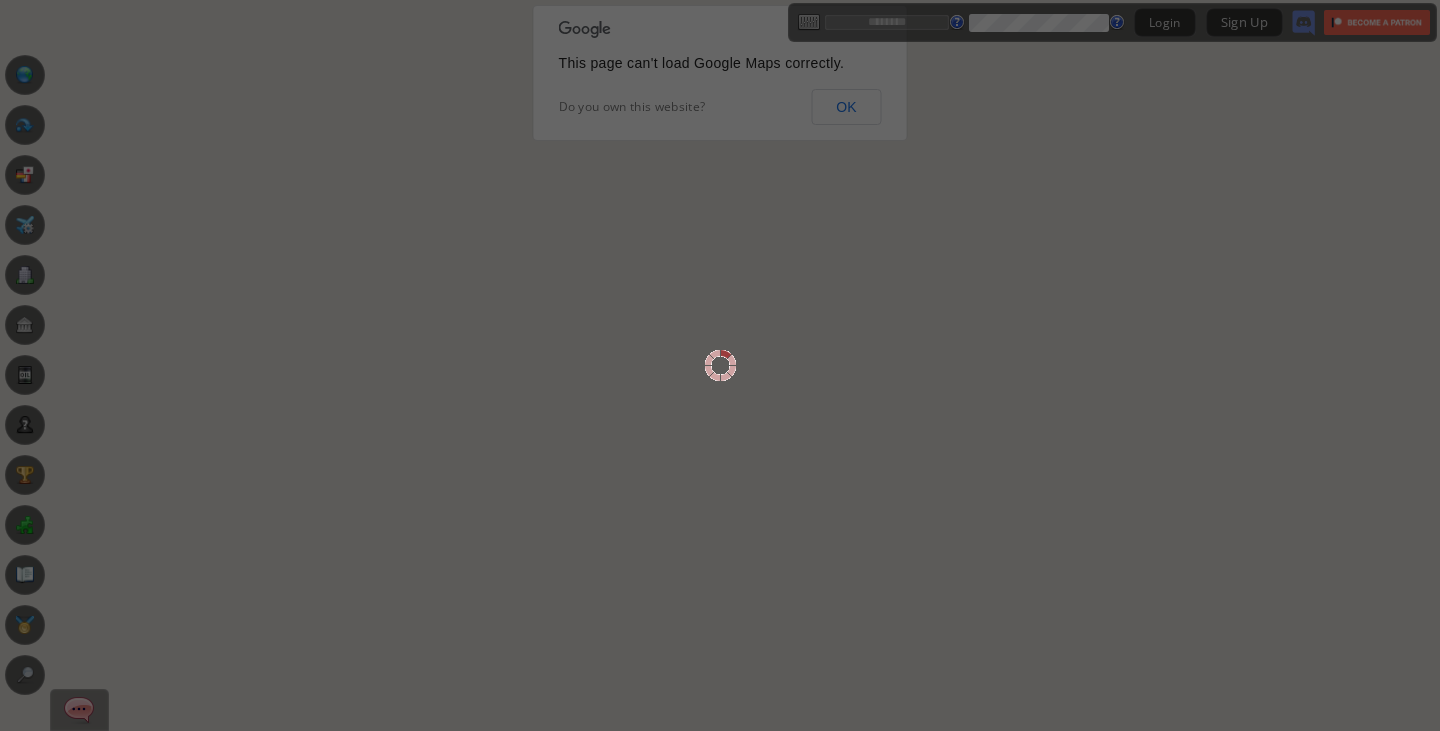scroll, scrollTop: 0, scrollLeft: 0, axis: both 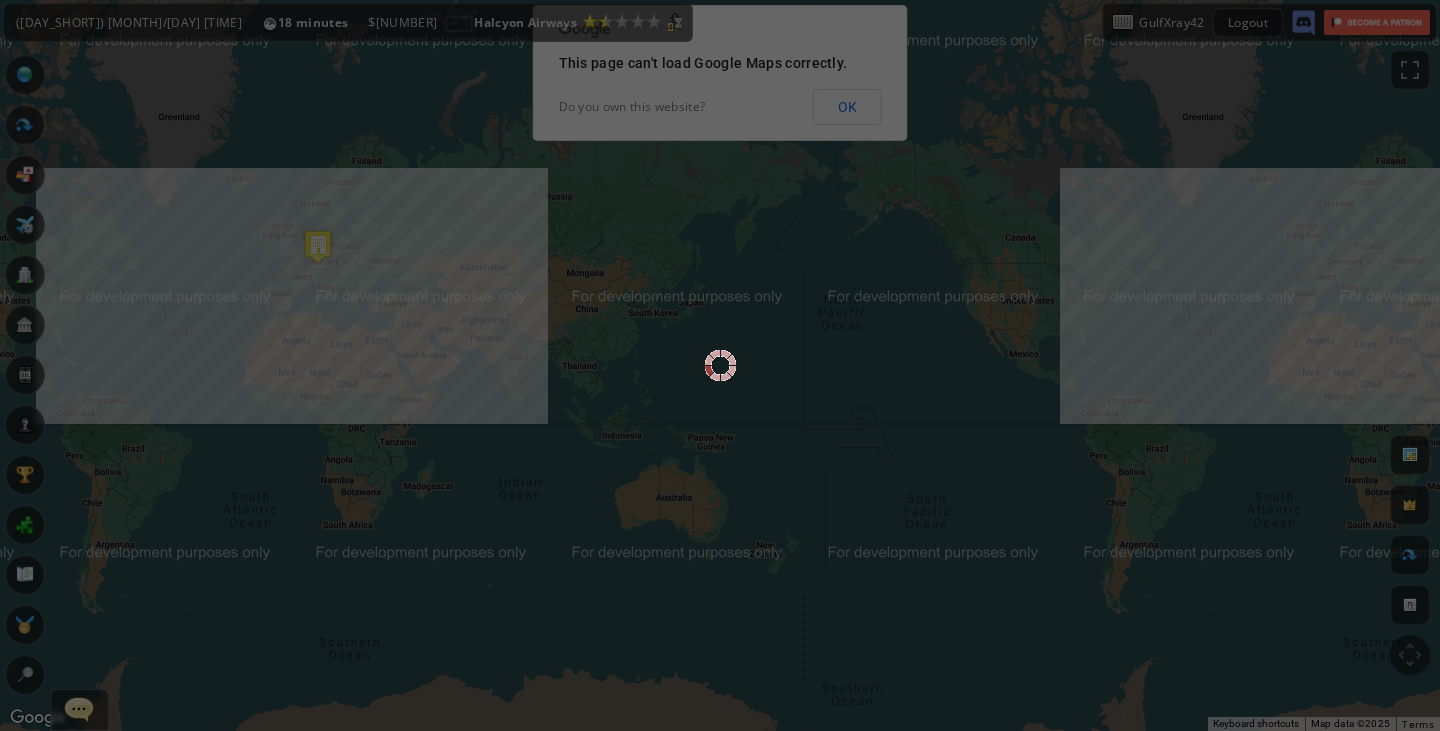 click at bounding box center [720, 365] 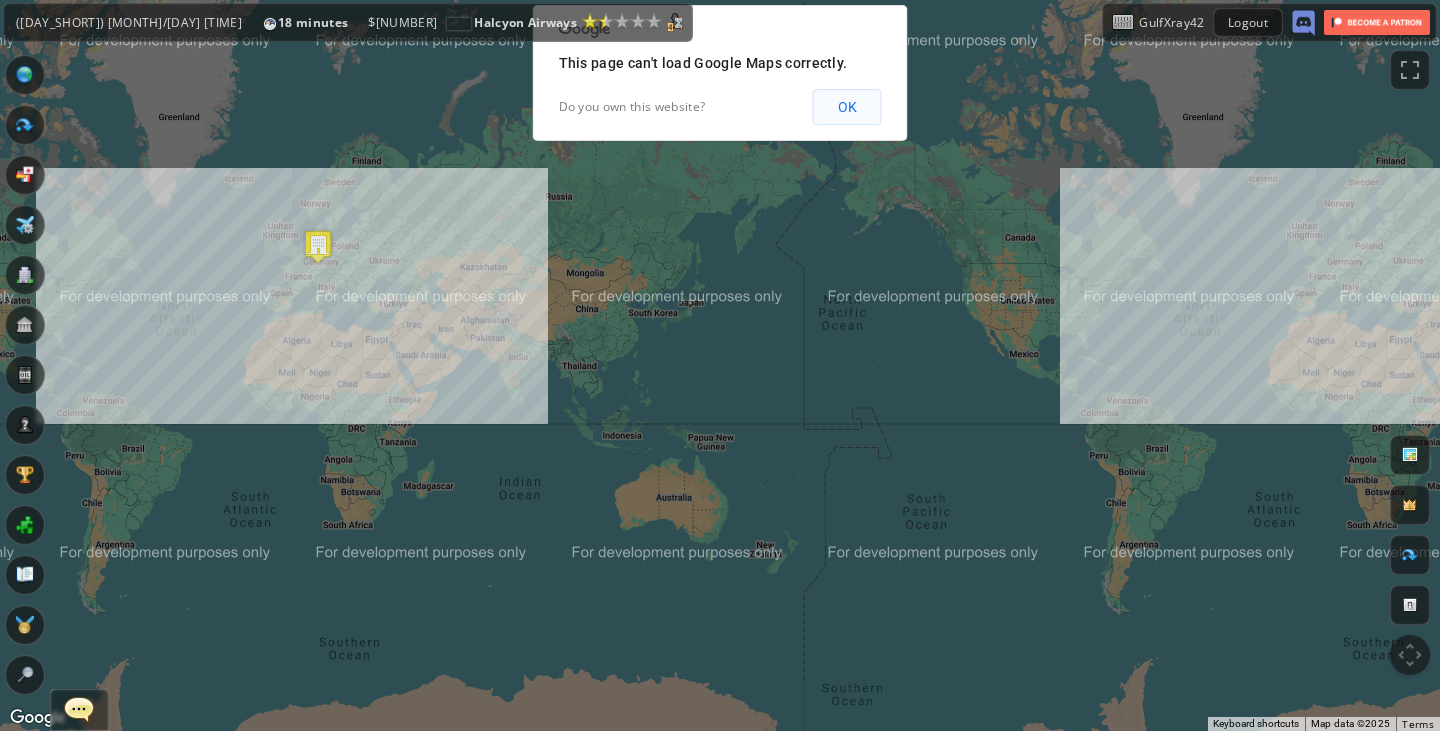 click on "OK" at bounding box center [847, 107] 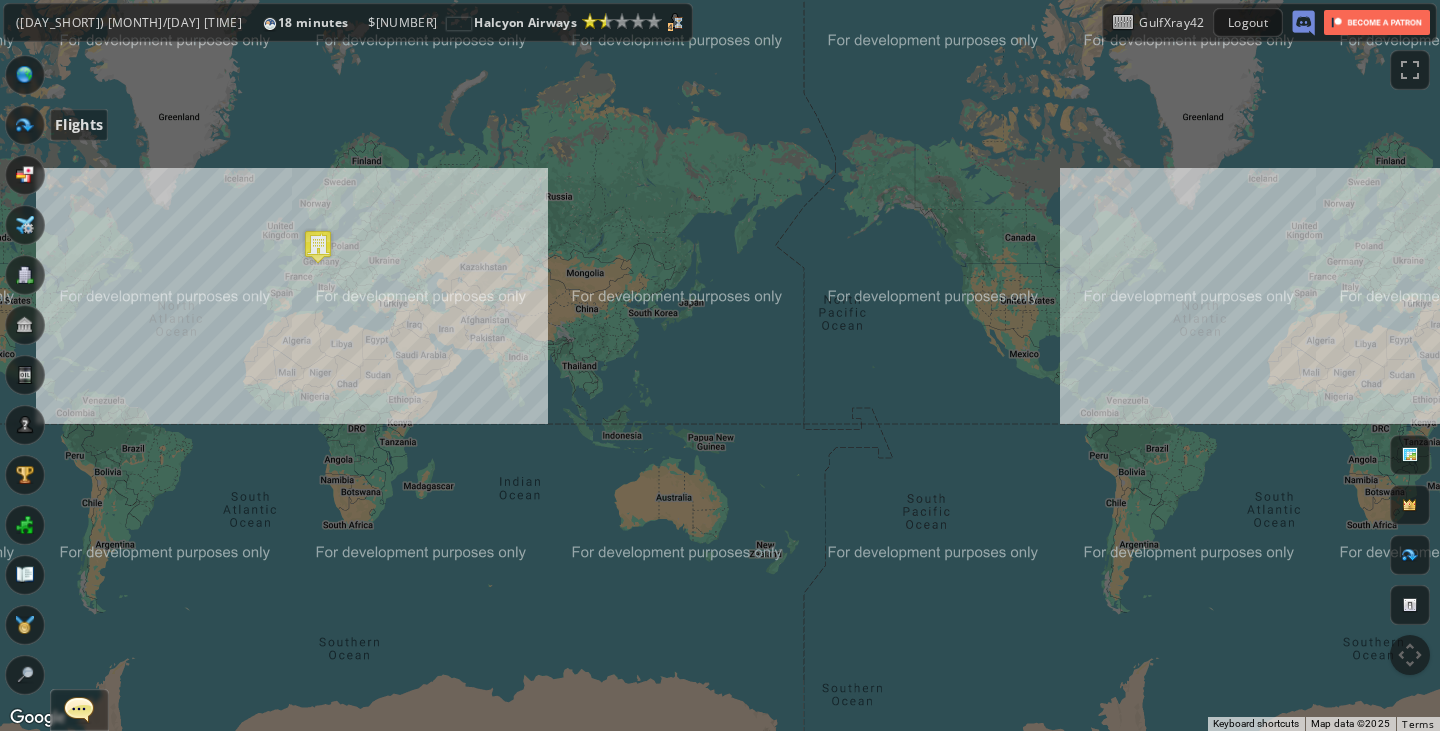 click at bounding box center [25, 125] 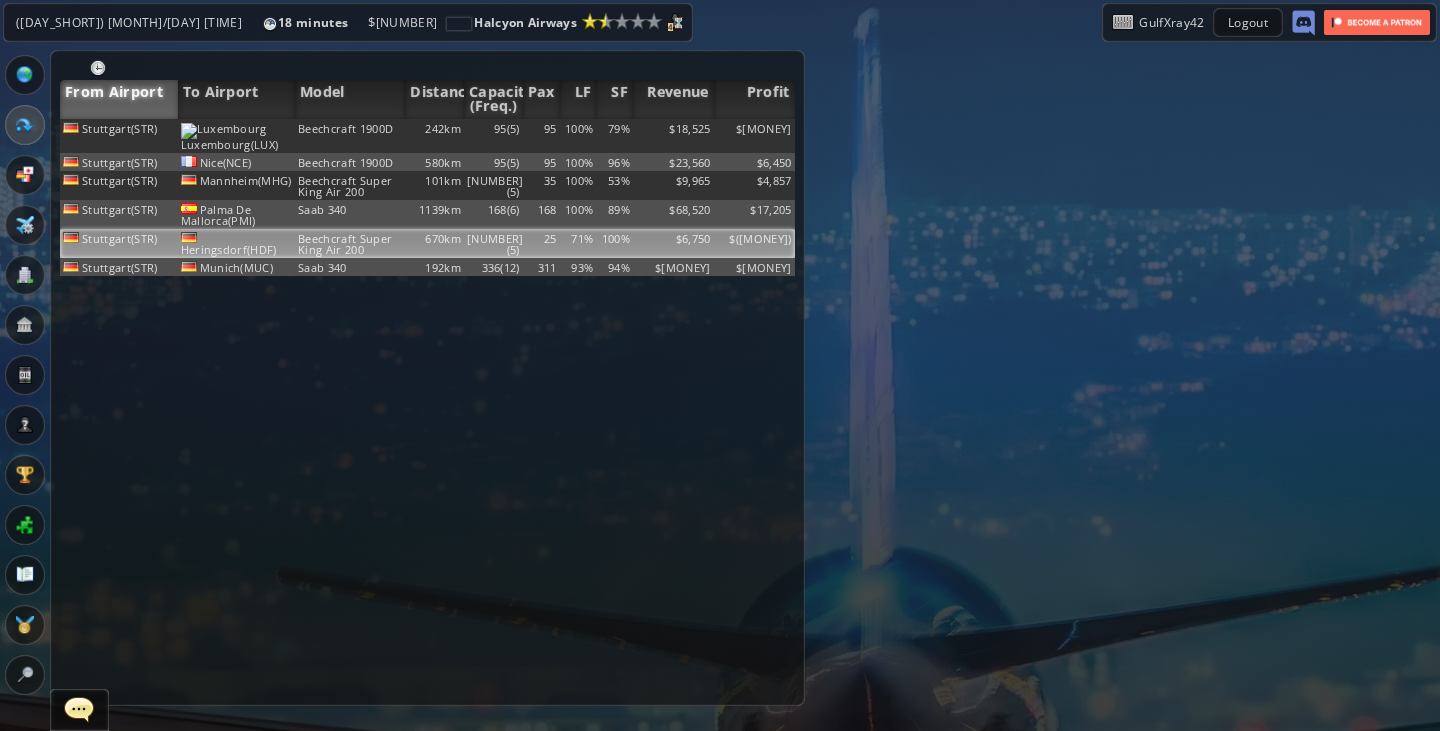 click on "100%" at bounding box center (614, 136) 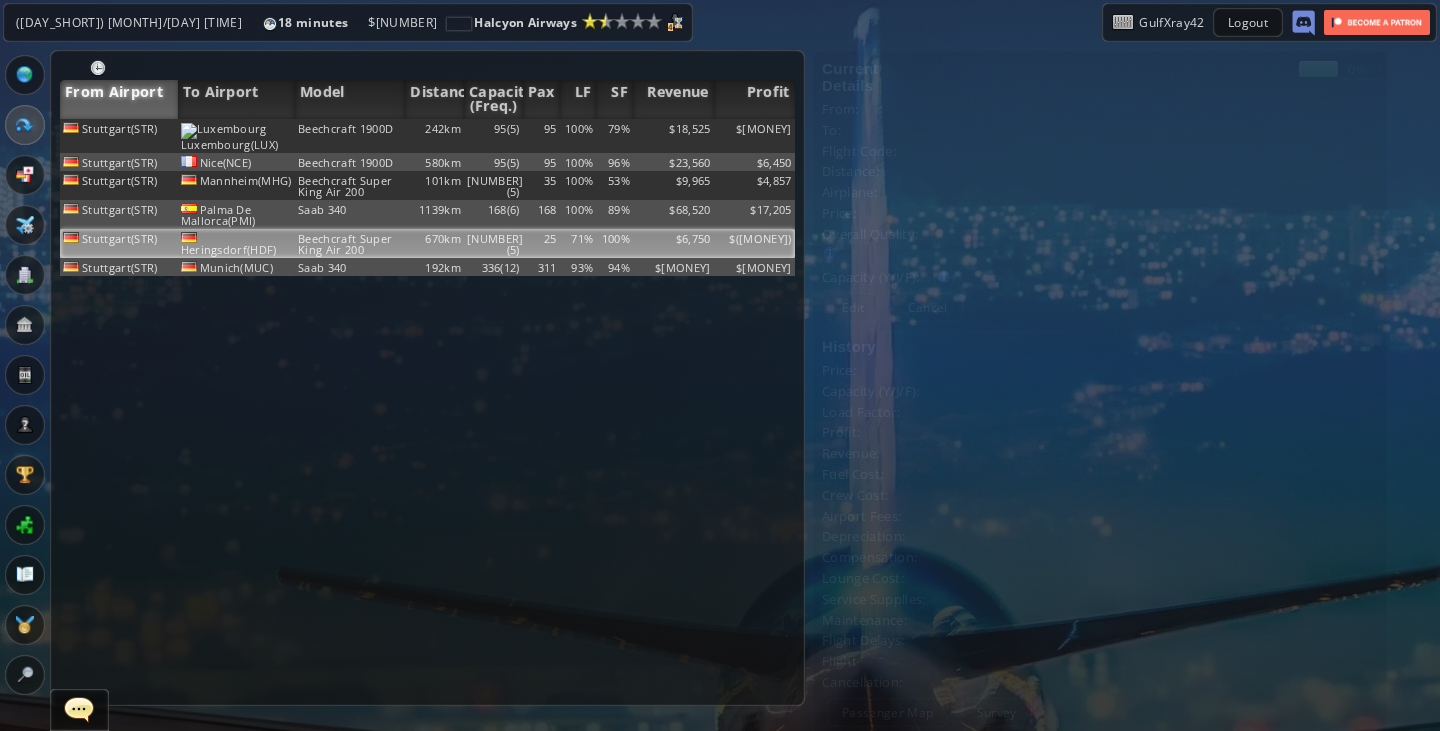 click on "100%" at bounding box center [614, 243] 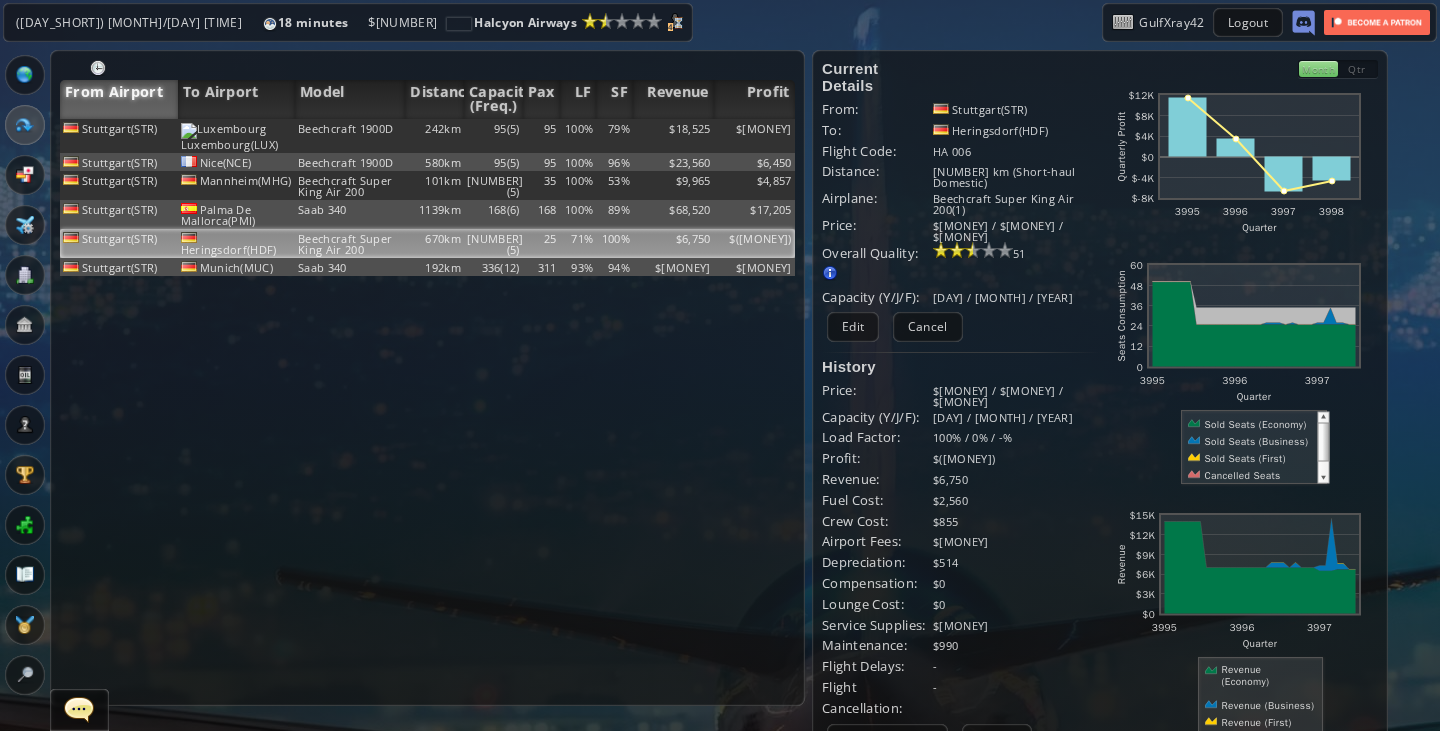 click on "Stuttgart(STR) Luxembourg(LUX) Beechcraft 1900D [NUMBER]km [NUMBER]([NUMBER]) [NUMBER] 100% [PERCENT]% $[MONEY] $[MONEY] Stuttgart(STR) Nice(NCE) Beechcraft 1900D [NUMBER]km [NUMBER]([NUMBER]) [NUMBER] 100% [PERCENT]% $[MONEY] $[MONEY] Stuttgart(STR) Mannheim(MHG) Beechcraft Super King Air 200 [NUMBER]km [NUMBER]([NUMBER]) [NUMBER] 100% [PERCENT]% $[MONEY] $[MONEY] Stuttgart(STR) Palma De Mallorca(PMI) Saab 340 [NUMBER]km [NUMBER]([NUMBER]) [NUMBER] 100% [PERCENT]% $[MONEY] $[MONEY] Stuttgart(STR) Heringsdorf(HDF) Beechcraft Super King Air 200 [NUMBER]km [NUMBER]([NUMBER]) [NUMBER] [PERCENT]% [PERCENT]% $[MONEY] $([MONEY]) Stuttgart(STR) Munich(MUC) Saab 340 [NUMBER]km [NUMBER]([NUMBER]) [NUMBER] [PERCENT]% [PERCENT]% $[MONEY] $[MONEY]
No flights yet
First build your Headquarters
Then select the Destination Airport from the world map" at bounding box center (427, 412) 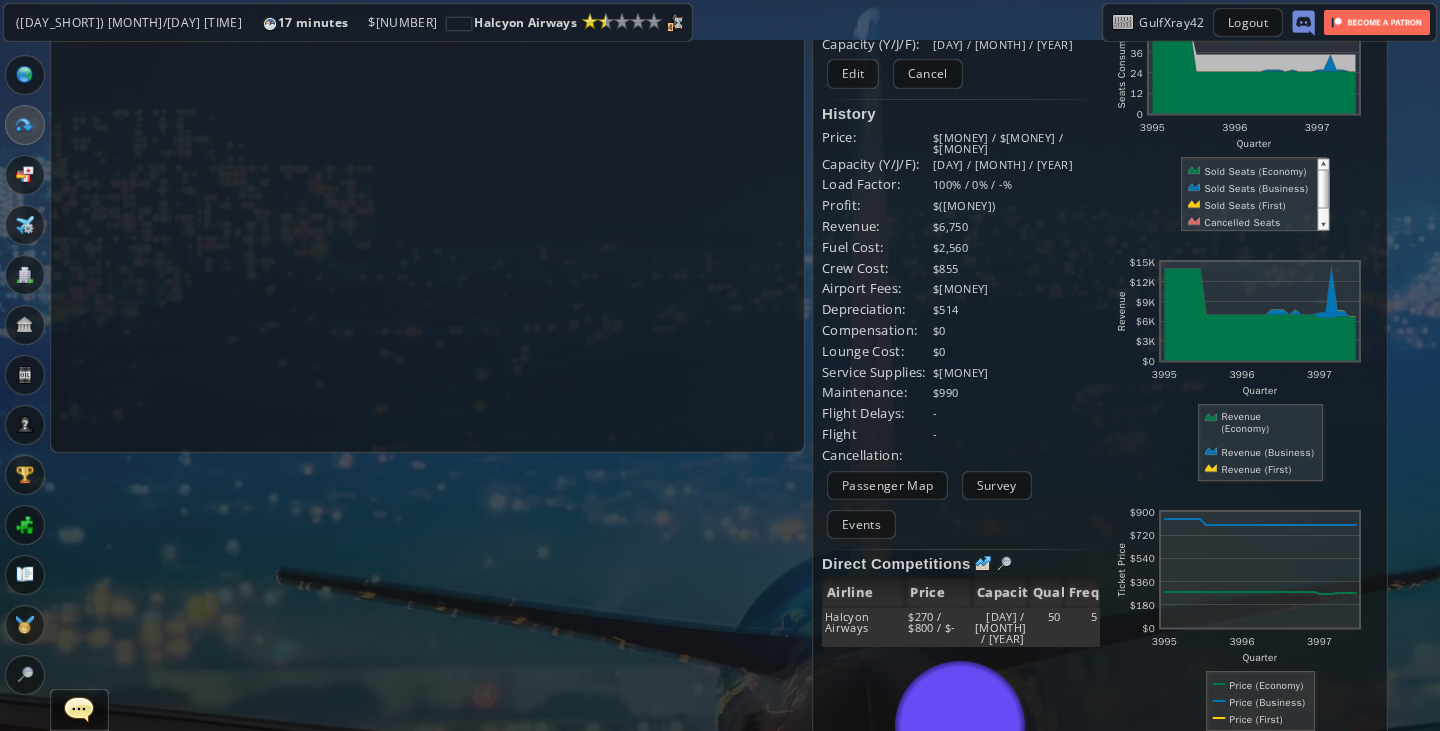 scroll, scrollTop: 254, scrollLeft: 0, axis: vertical 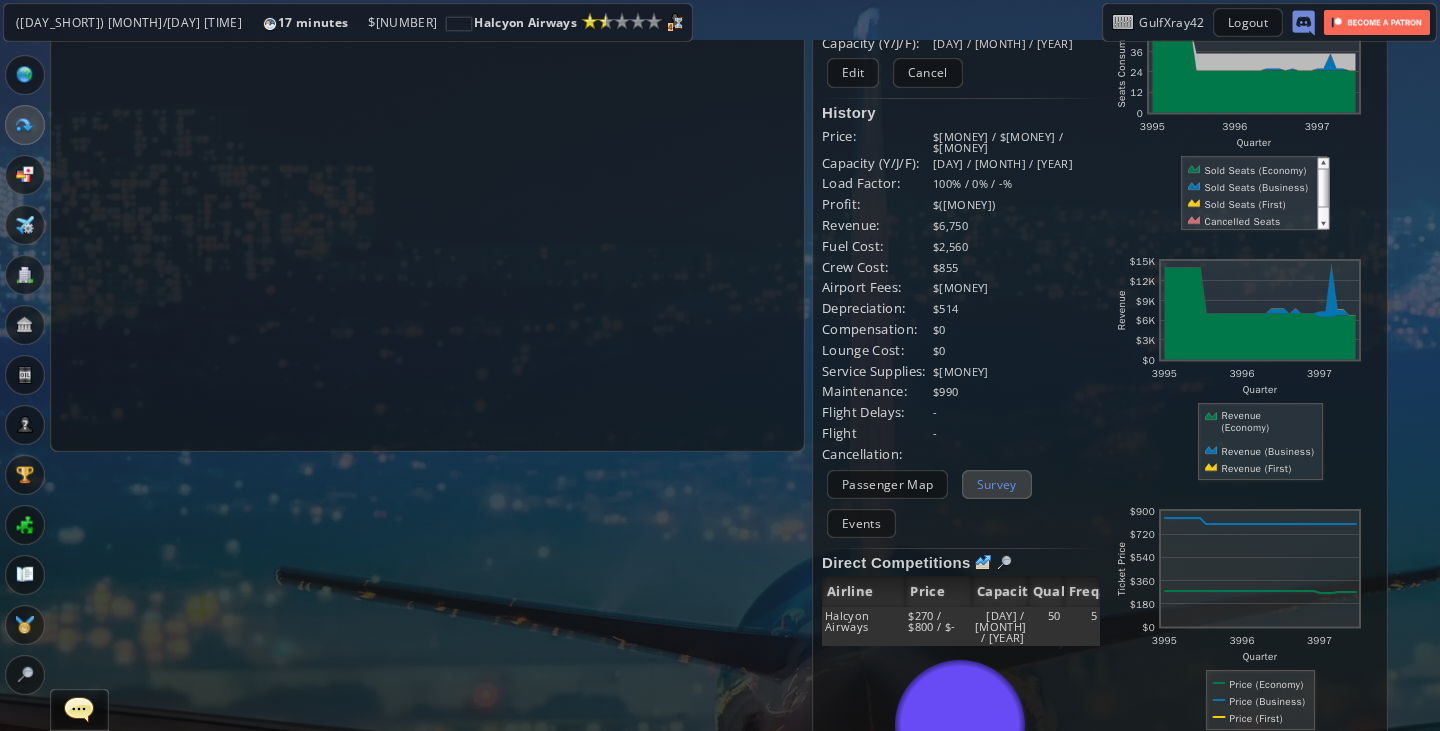 click on "Survey" at bounding box center [997, 484] 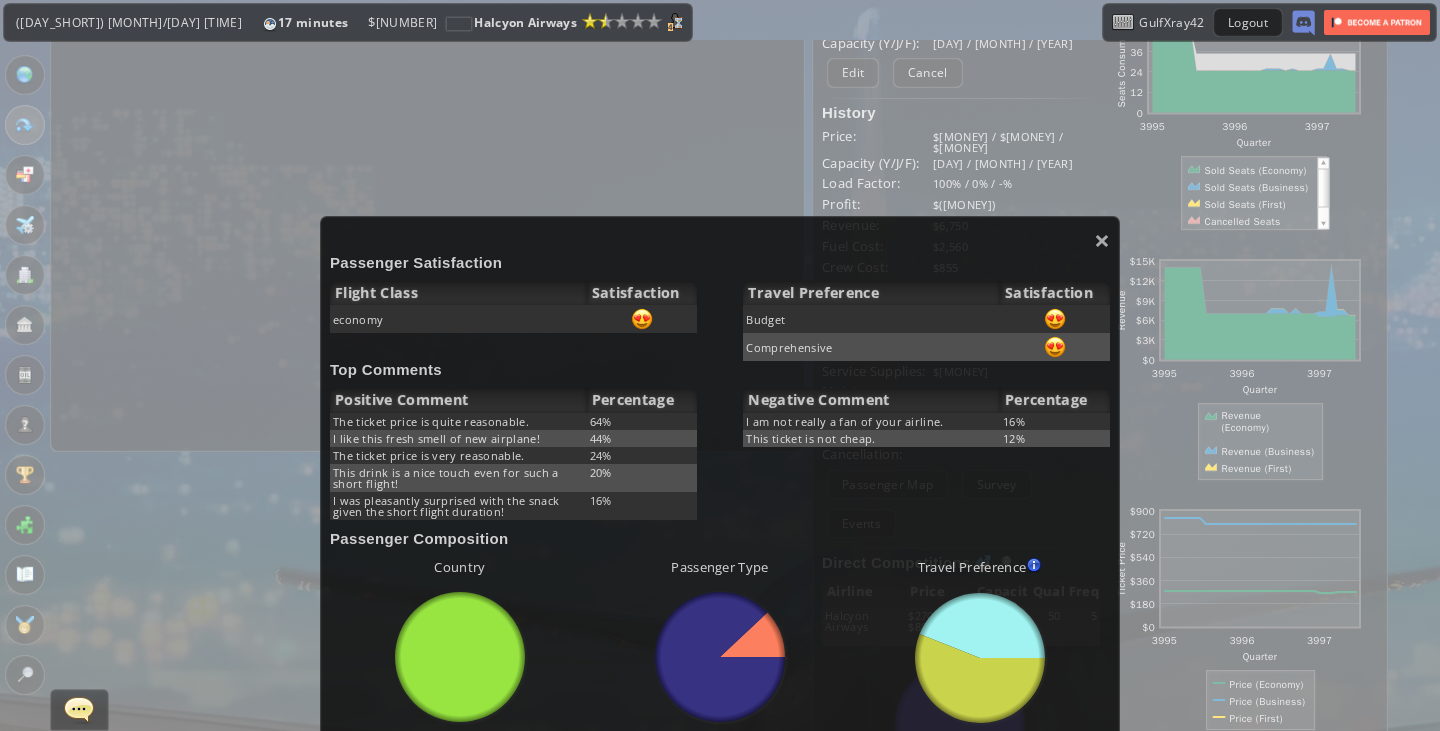 scroll, scrollTop: 2, scrollLeft: 0, axis: vertical 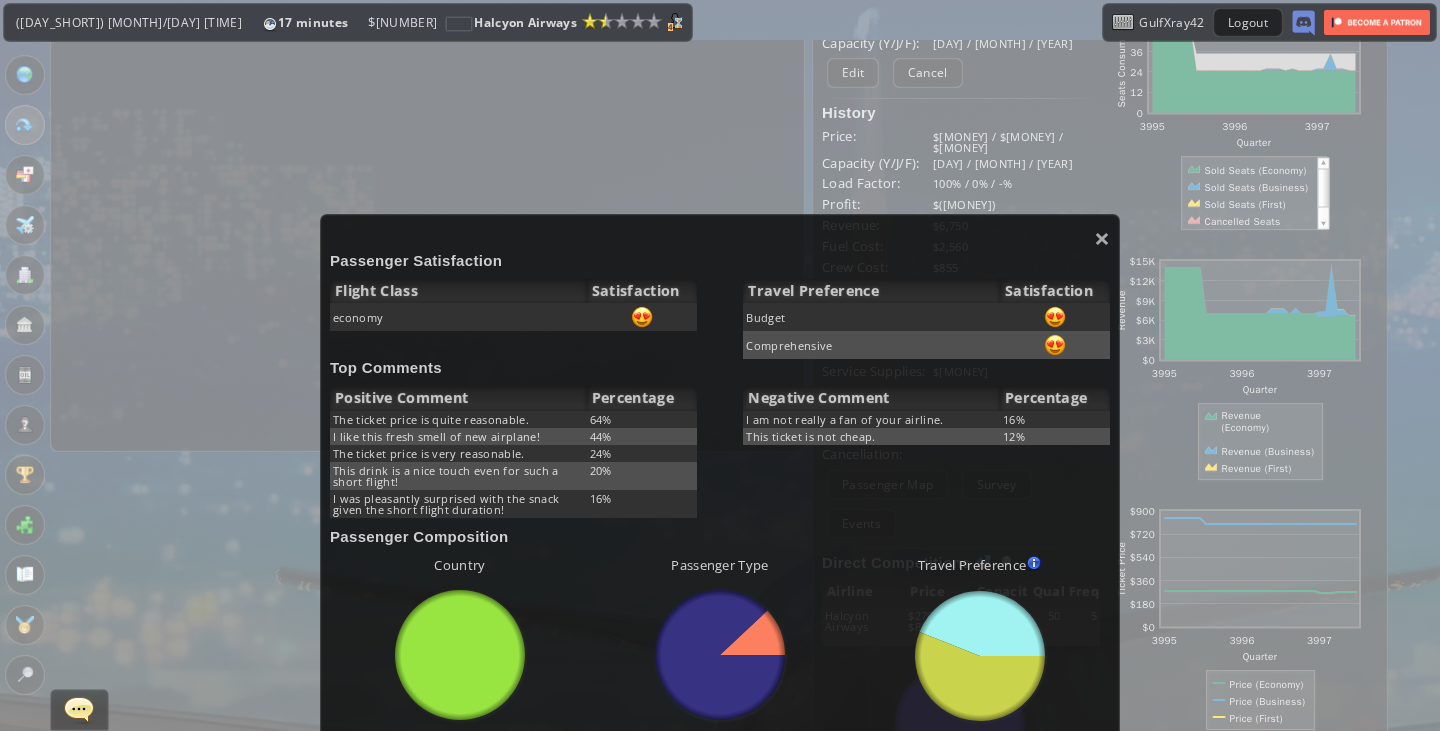 click on "×
Passenger Satisfaction
Flight Class
Satisfaction
economy
Travel Preference
Satisfaction
Budget Comprehensive
Top Comments
Positive Comment
Percentage
The ticket price is quite reasonable. 64% I like this fresh smell of new airplane! 44% The ticket price is very reasonable. 24% This drink is a nice touch even for such a short flight! 20% I was pleasantly surprised with the snack given the short flight duration! 16%
Negative Comment
Percentage
I am not really a fan of your airline. 16% This ticket is not cheap. 12%
Passenger Composition
Country
abcdefhiklmnopqrstuvwxyz Loading chart. Please wait. abcdefhiklmnopqrstuvwxyz
Germany 25
22 3 3" at bounding box center (720, 564) 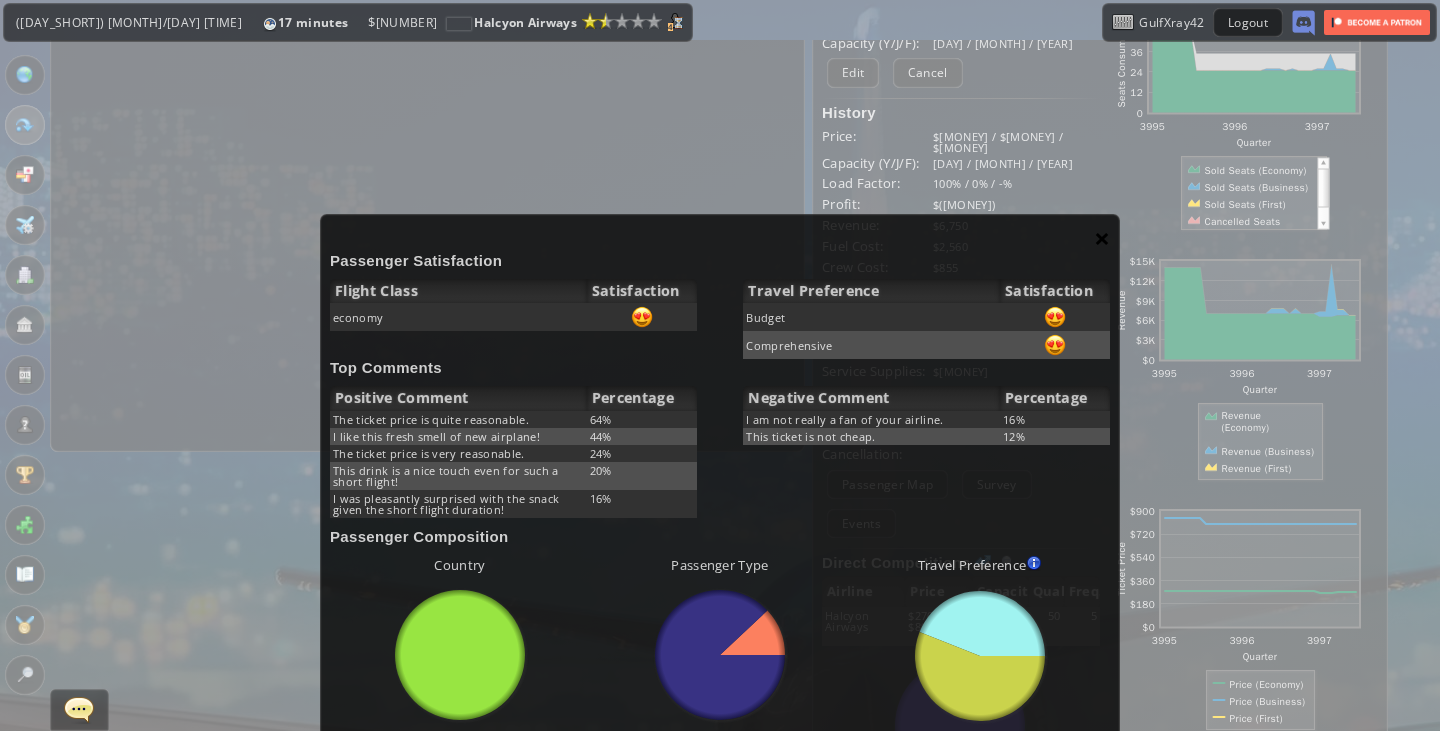 click on "×" at bounding box center (1102, 238) 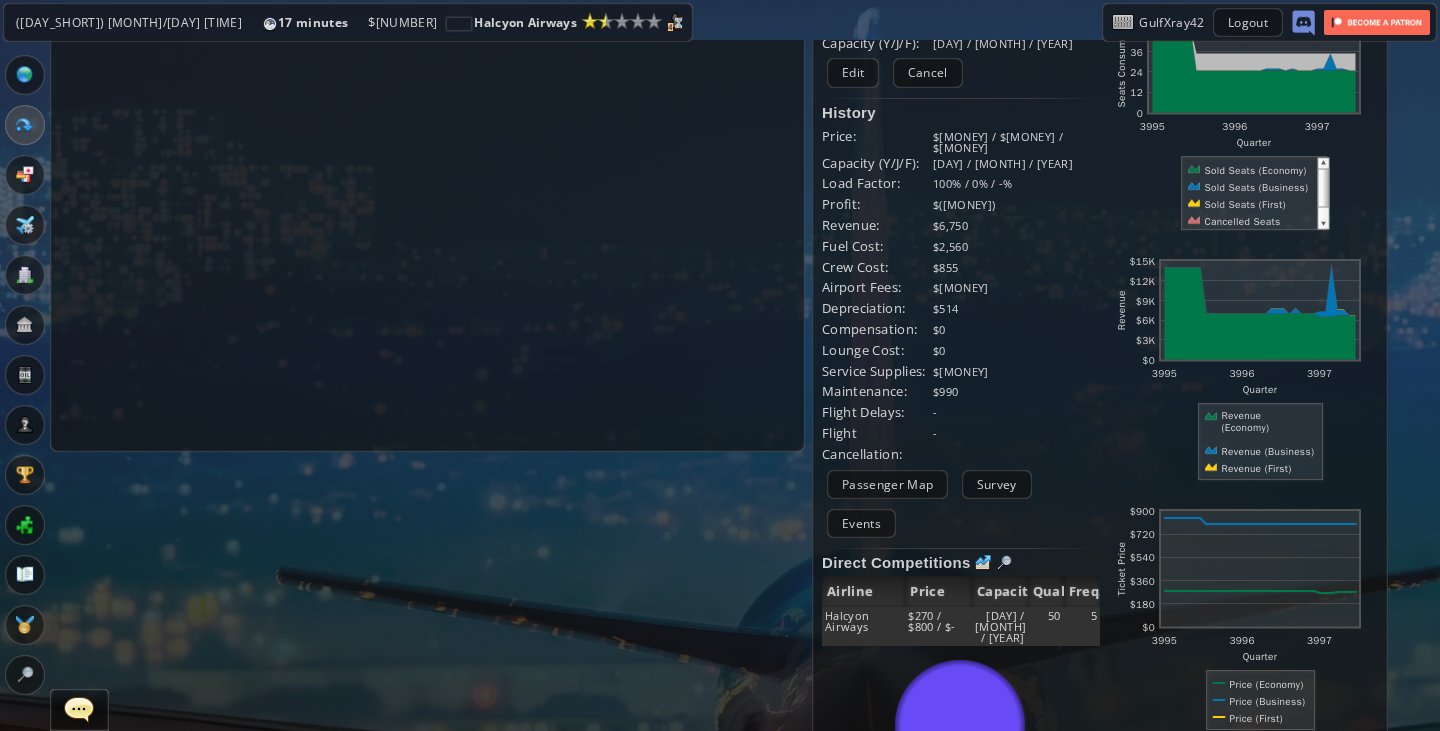 scroll, scrollTop: 0, scrollLeft: 0, axis: both 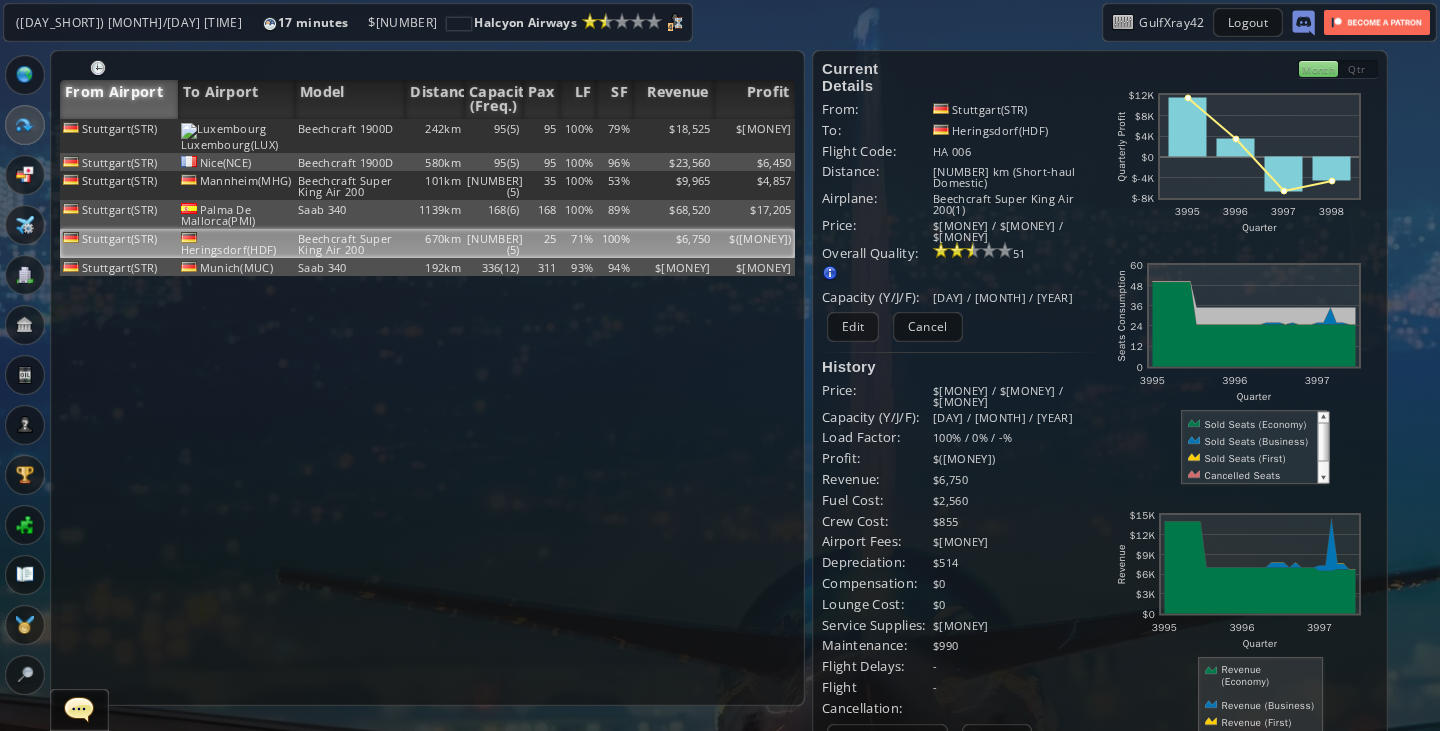 click on "Halcyon Airways" at bounding box center (512, 22) 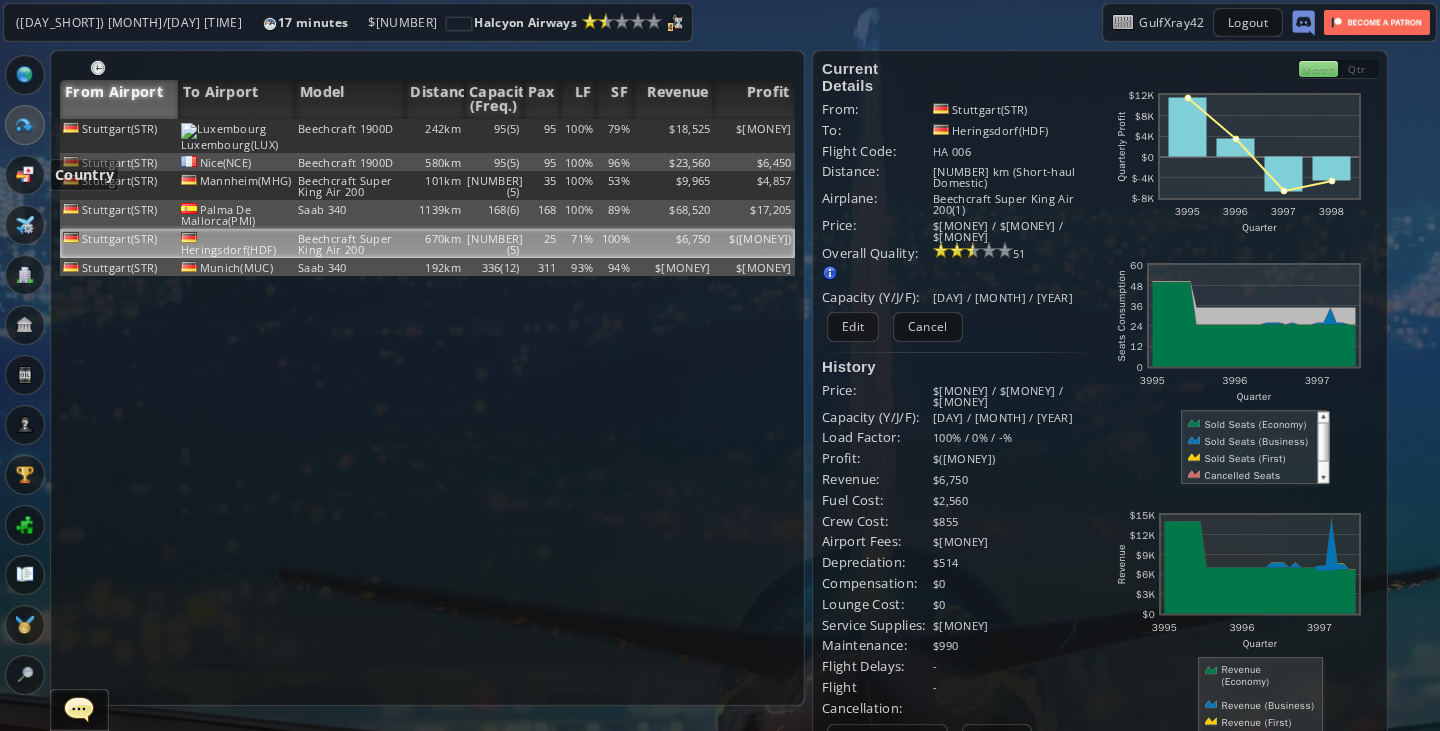 click at bounding box center [25, 175] 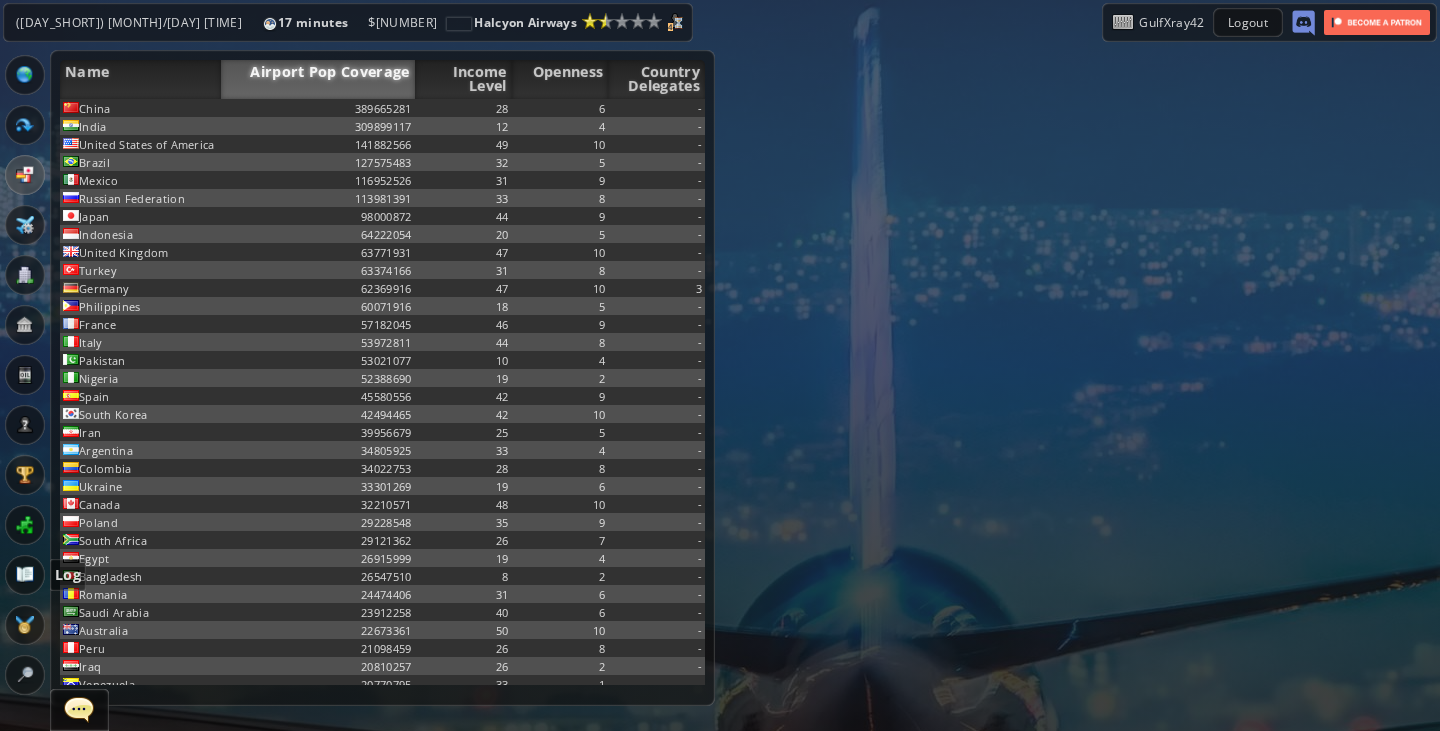 click at bounding box center (25, 325) 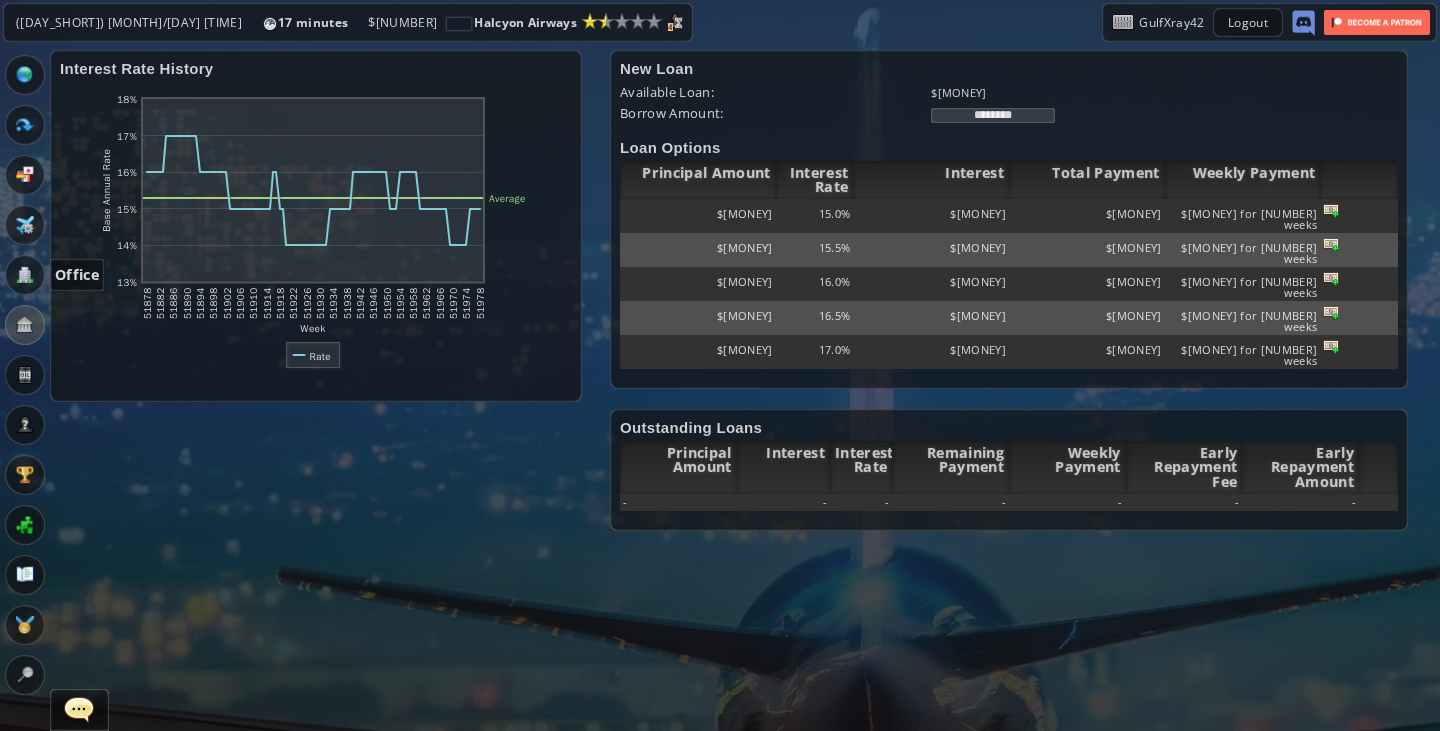 click at bounding box center (25, 275) 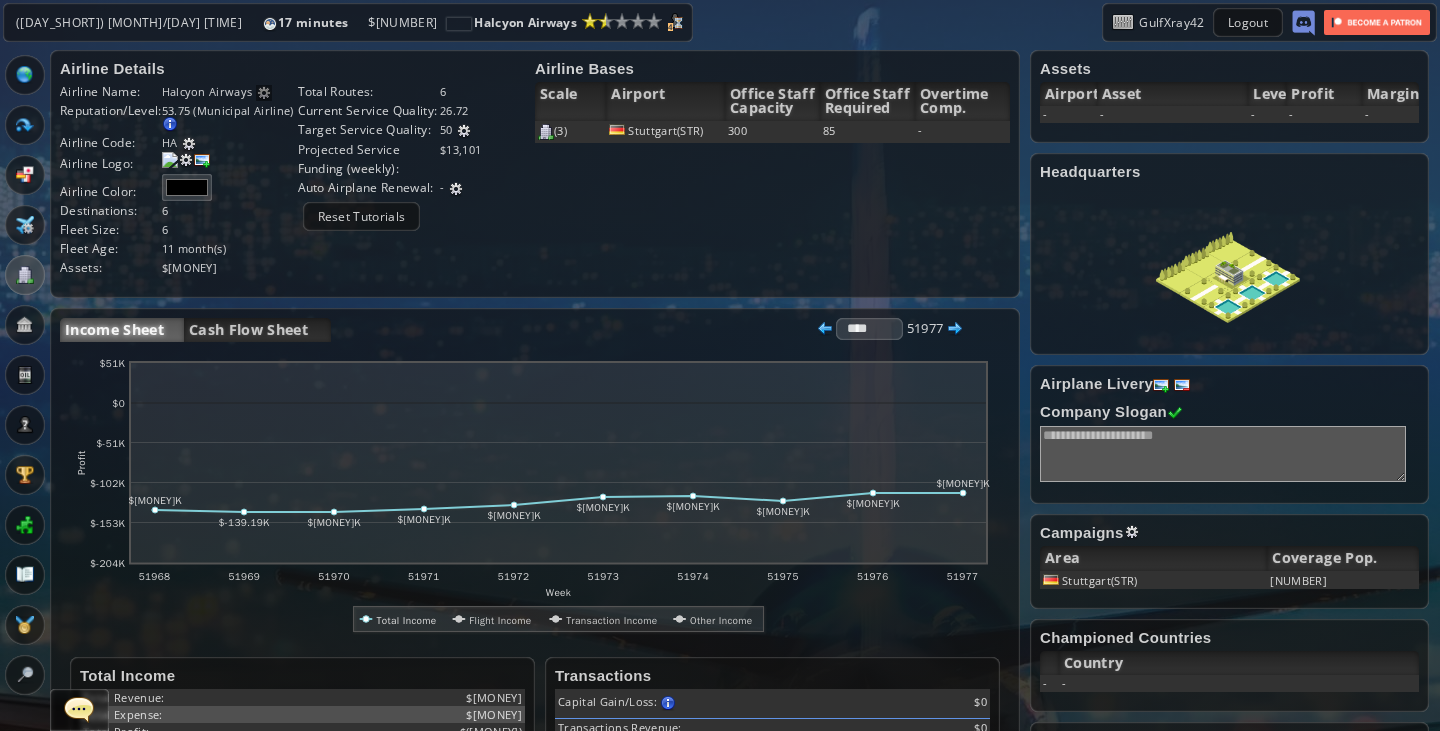 click at bounding box center [464, 131] 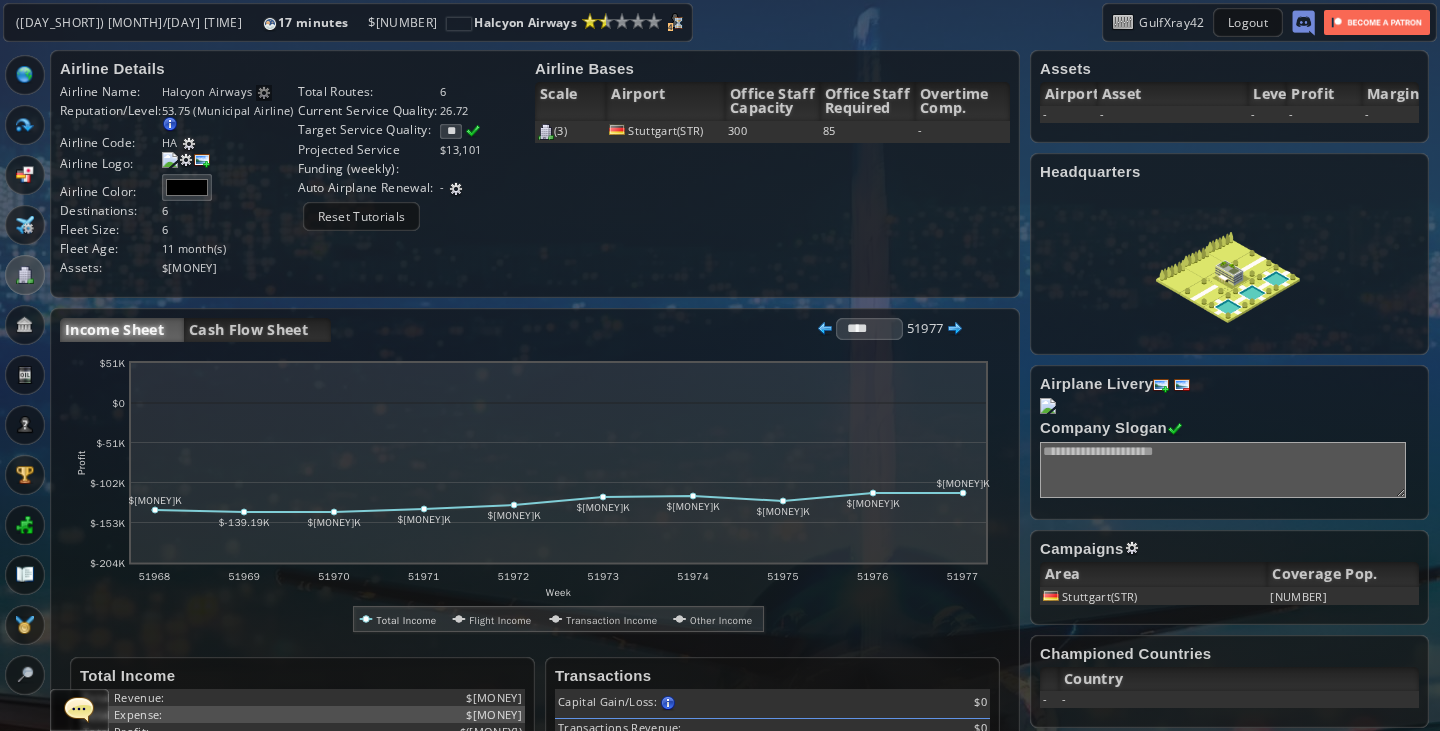 click on "**" at bounding box center (451, 131) 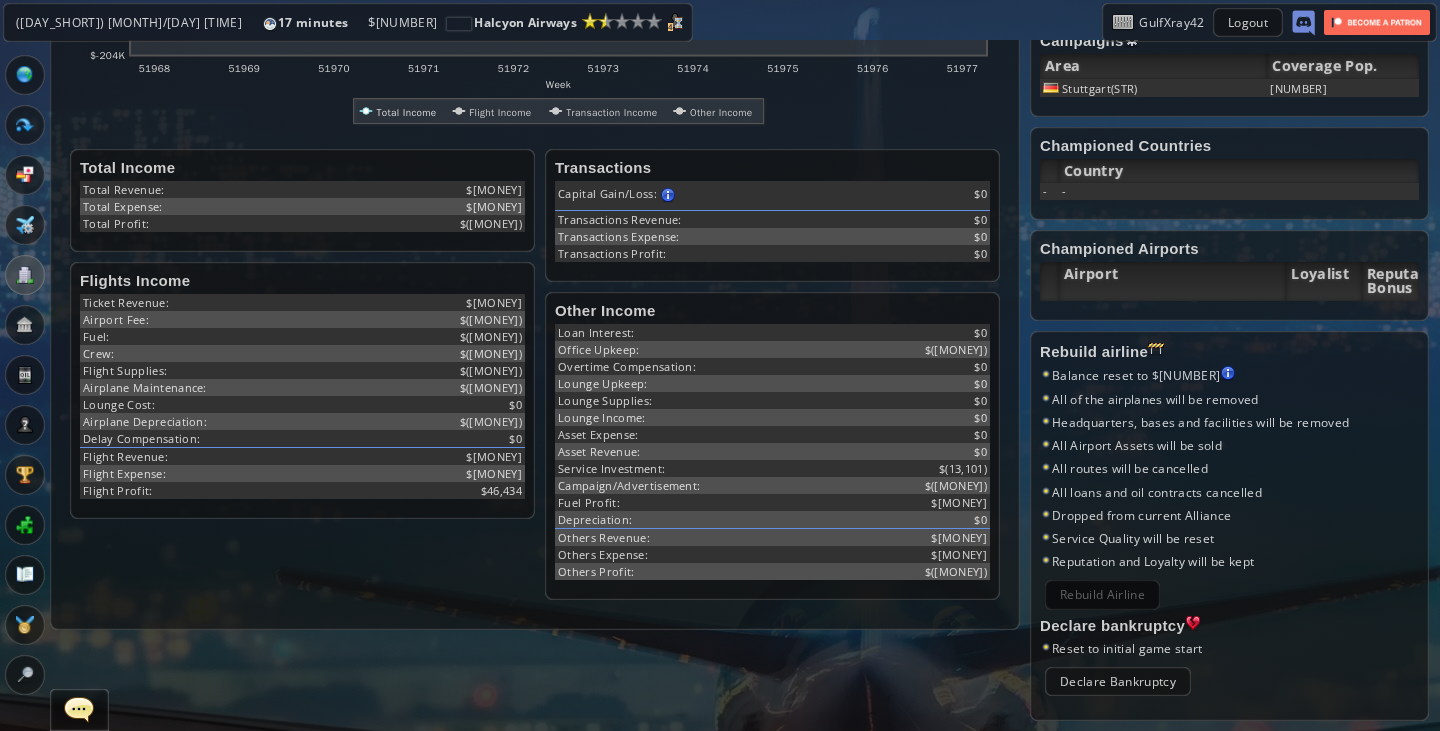 scroll, scrollTop: 0, scrollLeft: 0, axis: both 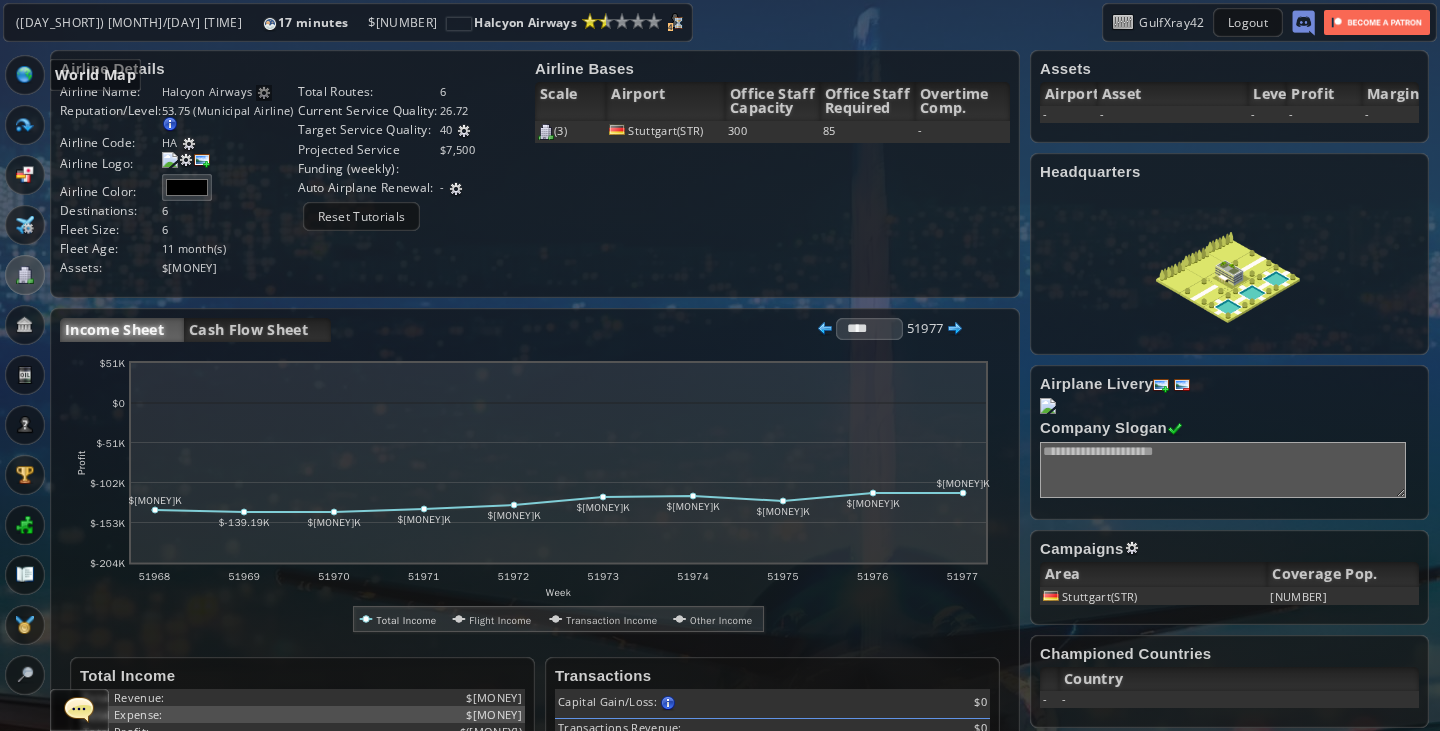 click at bounding box center [25, 75] 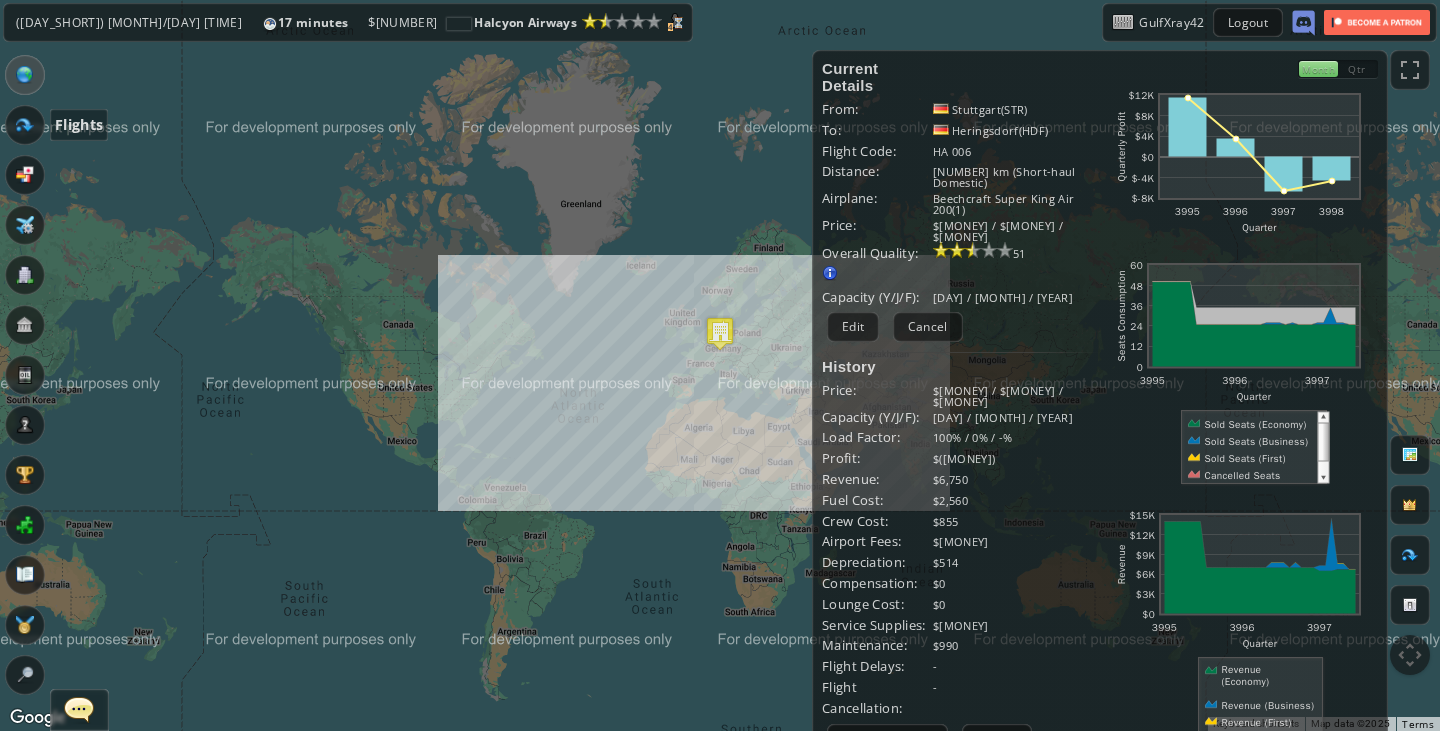 click at bounding box center (25, 125) 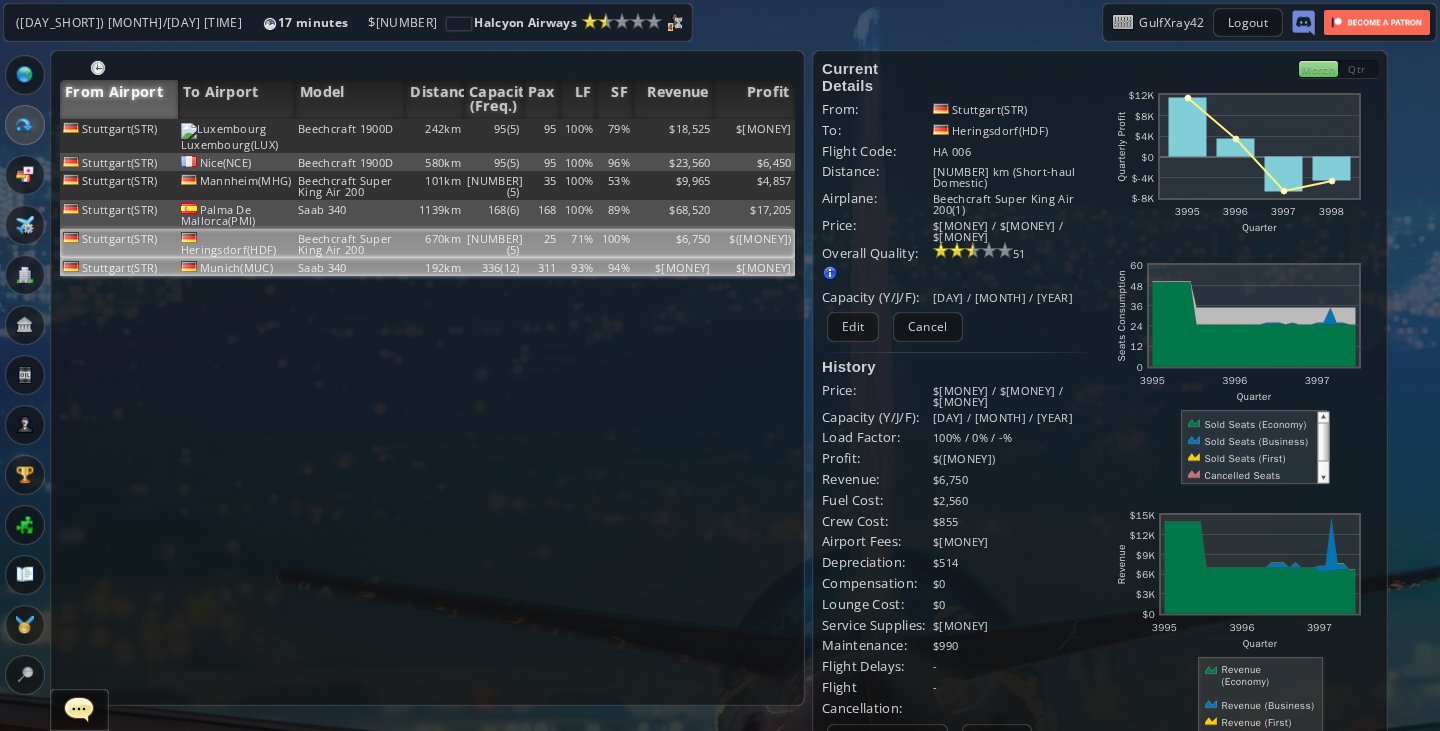 click on "Munich(MUC)" at bounding box center [237, 136] 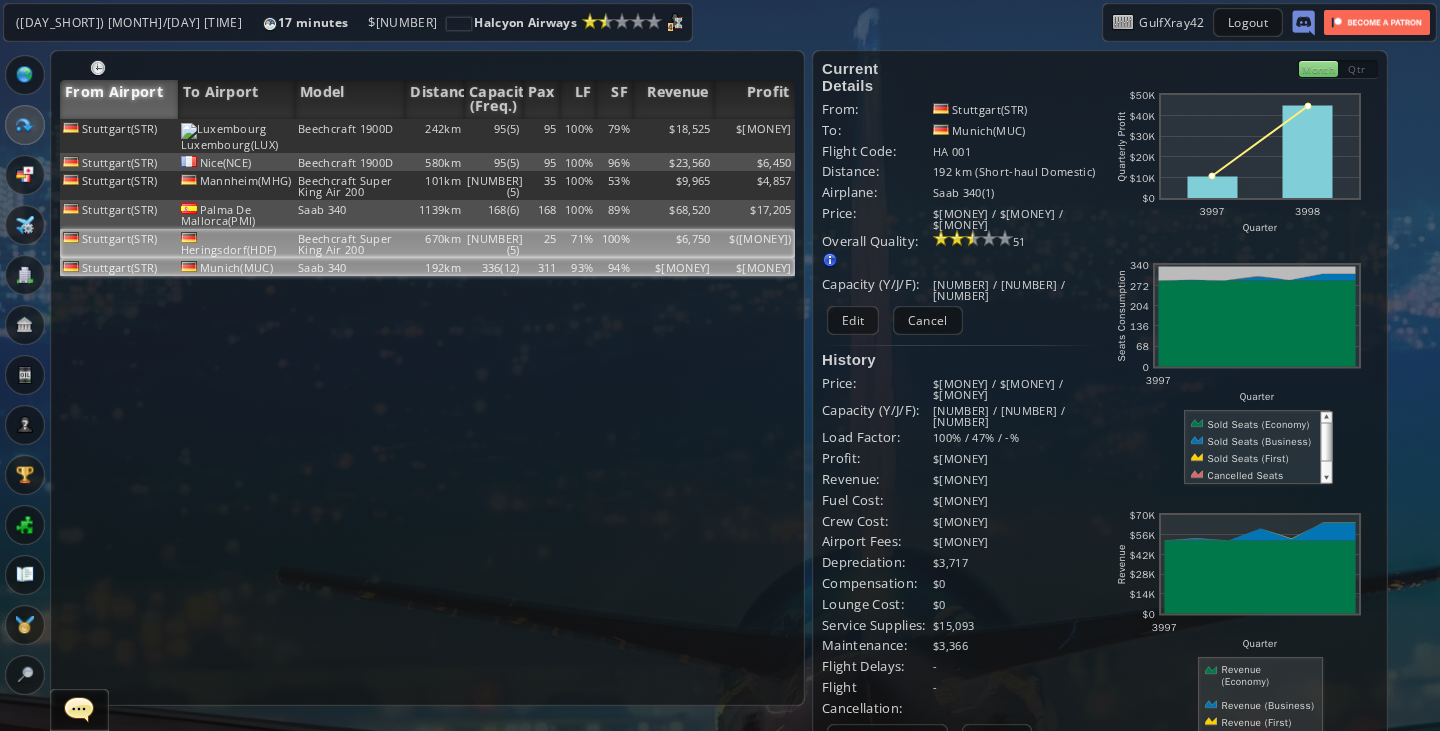 click on "Beechcraft Super King Air 200" at bounding box center [350, 136] 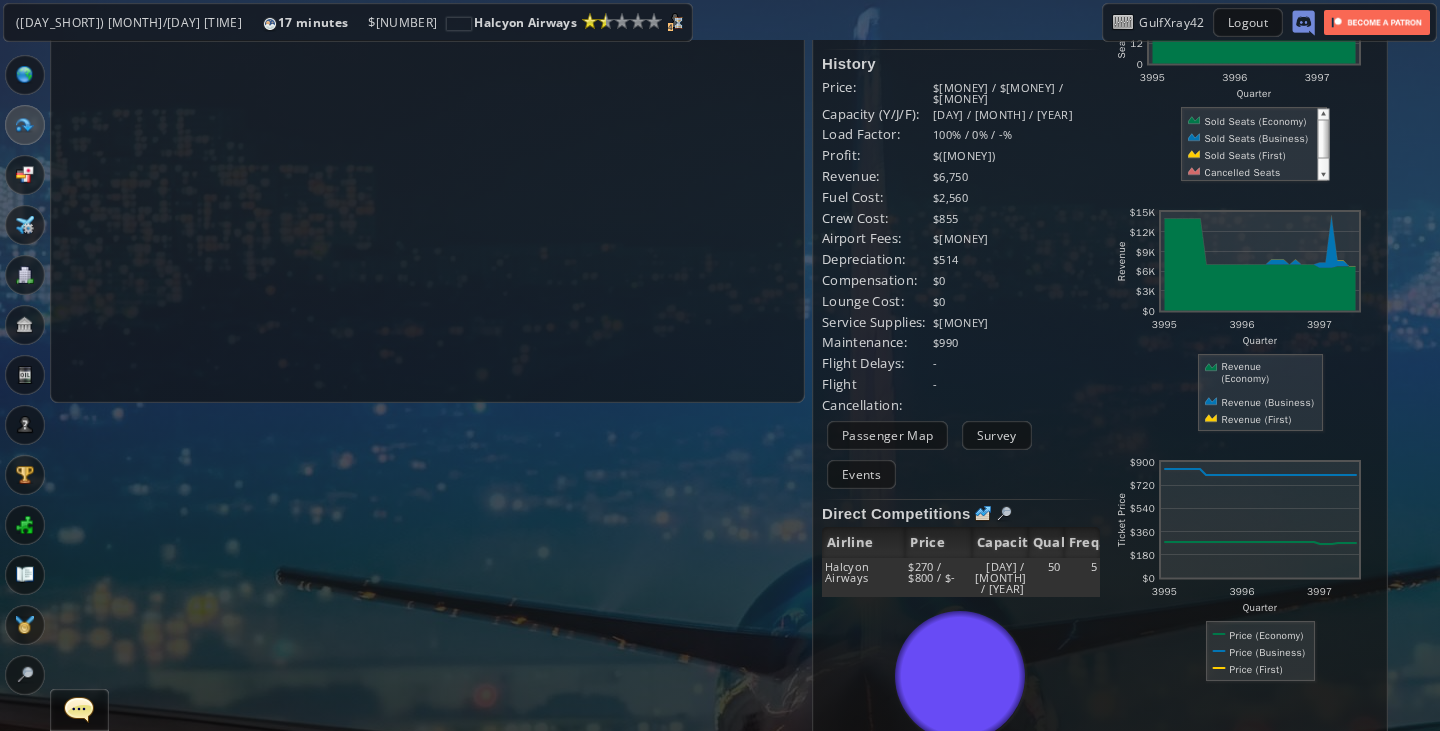 scroll, scrollTop: 292, scrollLeft: 0, axis: vertical 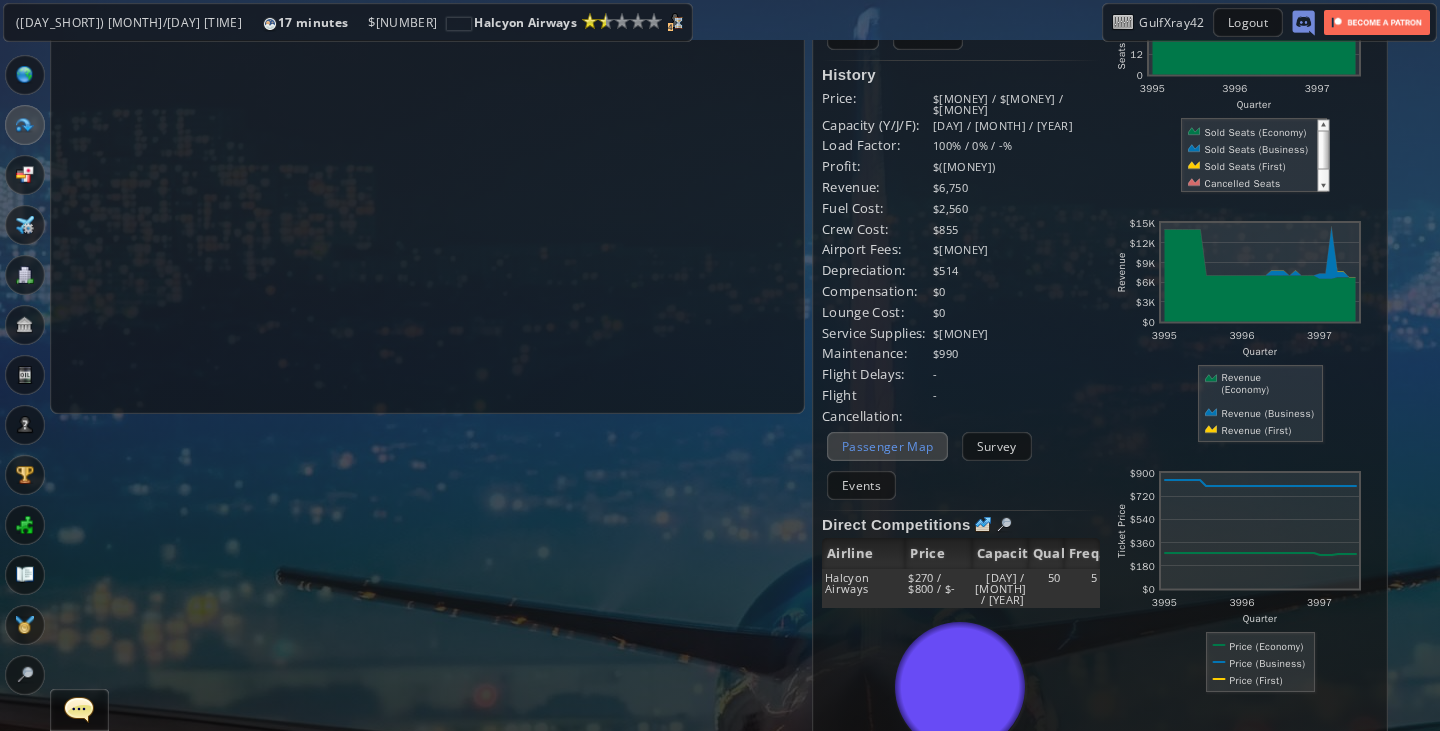 click on "Passenger Map" at bounding box center [887, 446] 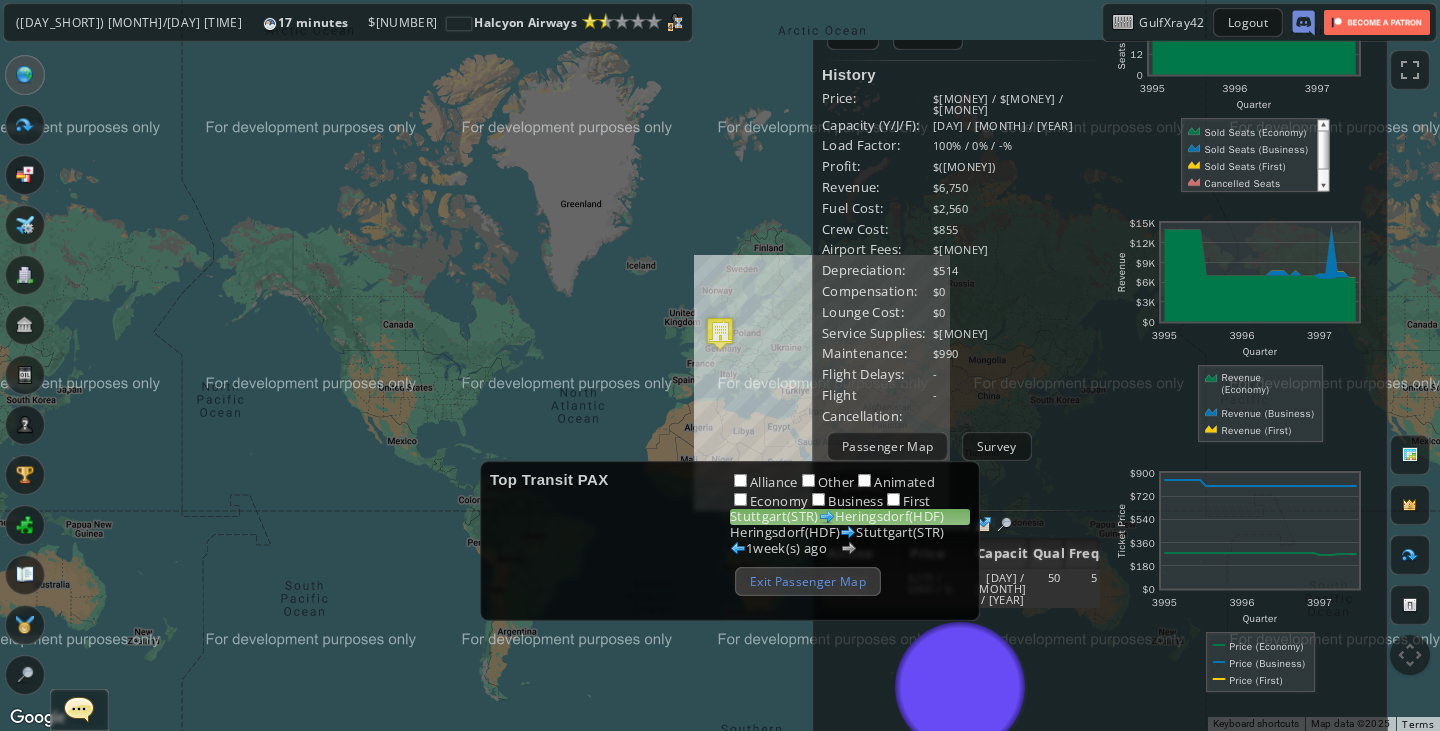click on "Exit Passenger Map" at bounding box center [808, 581] 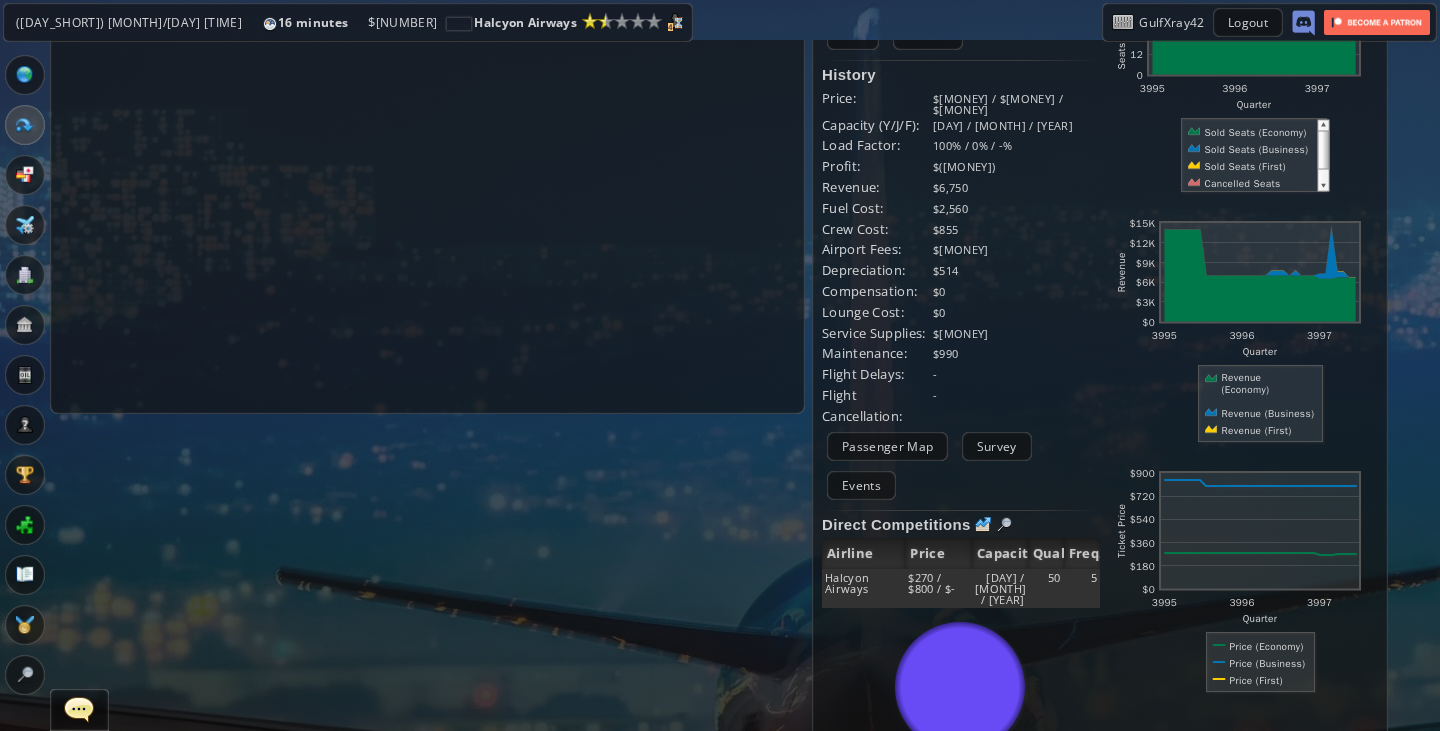 scroll, scrollTop: 0, scrollLeft: 0, axis: both 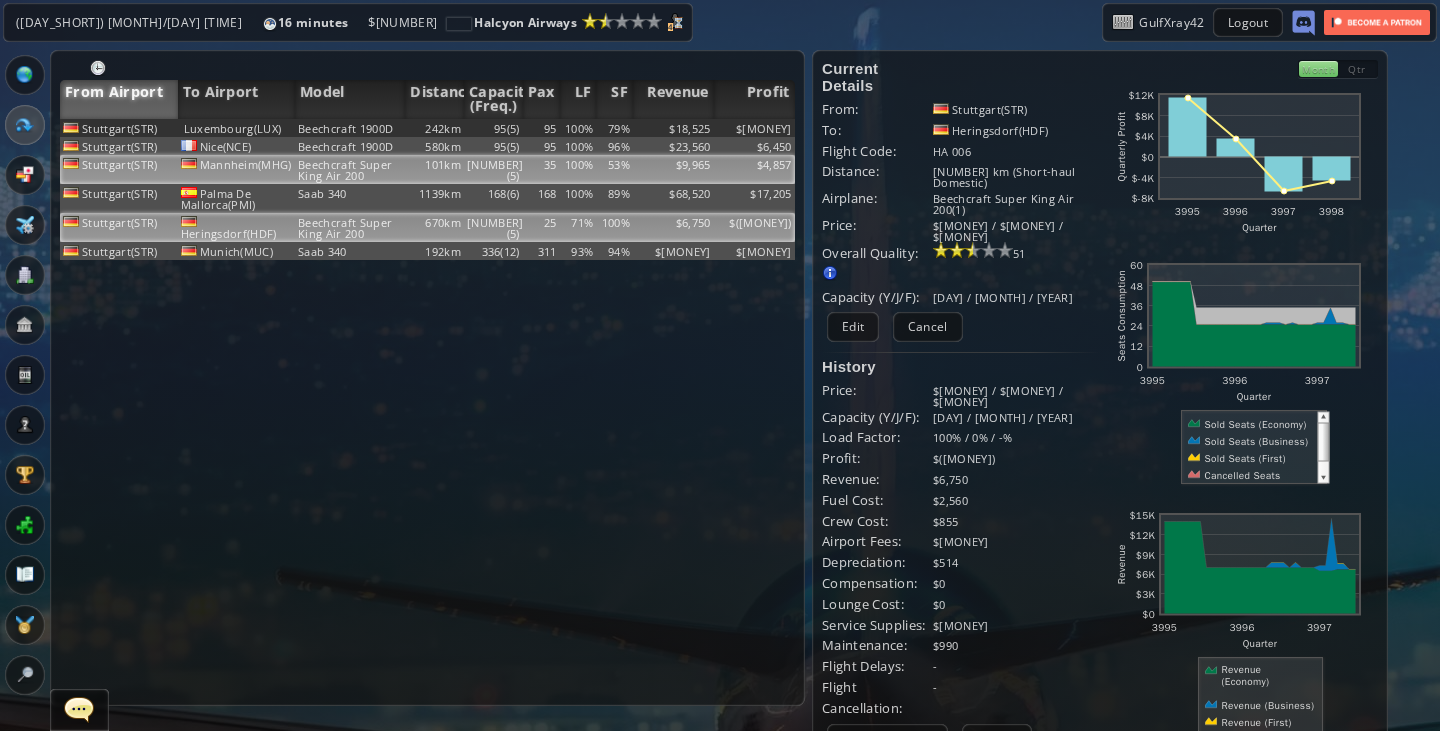 click on "Beechcraft Super King Air 200" at bounding box center [350, 128] 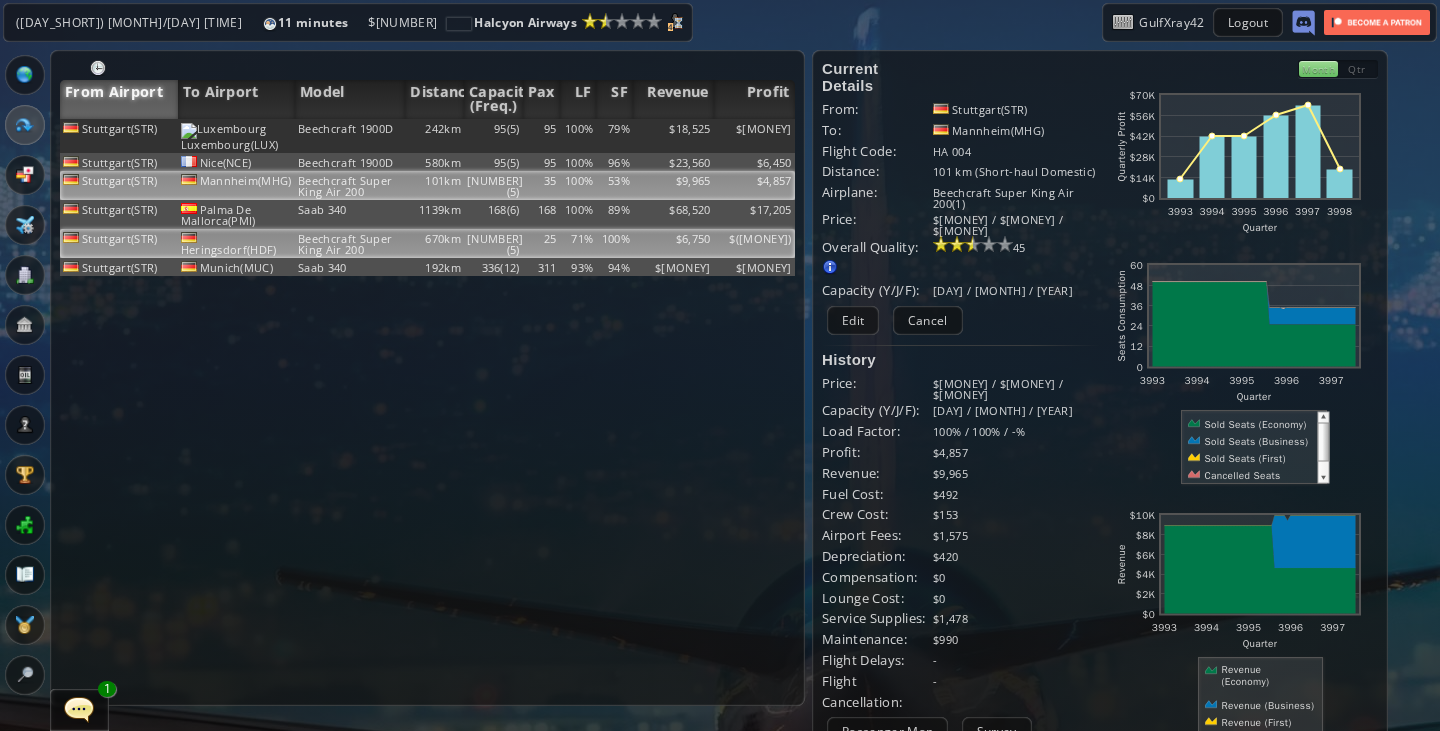 click on "71%" at bounding box center (578, 136) 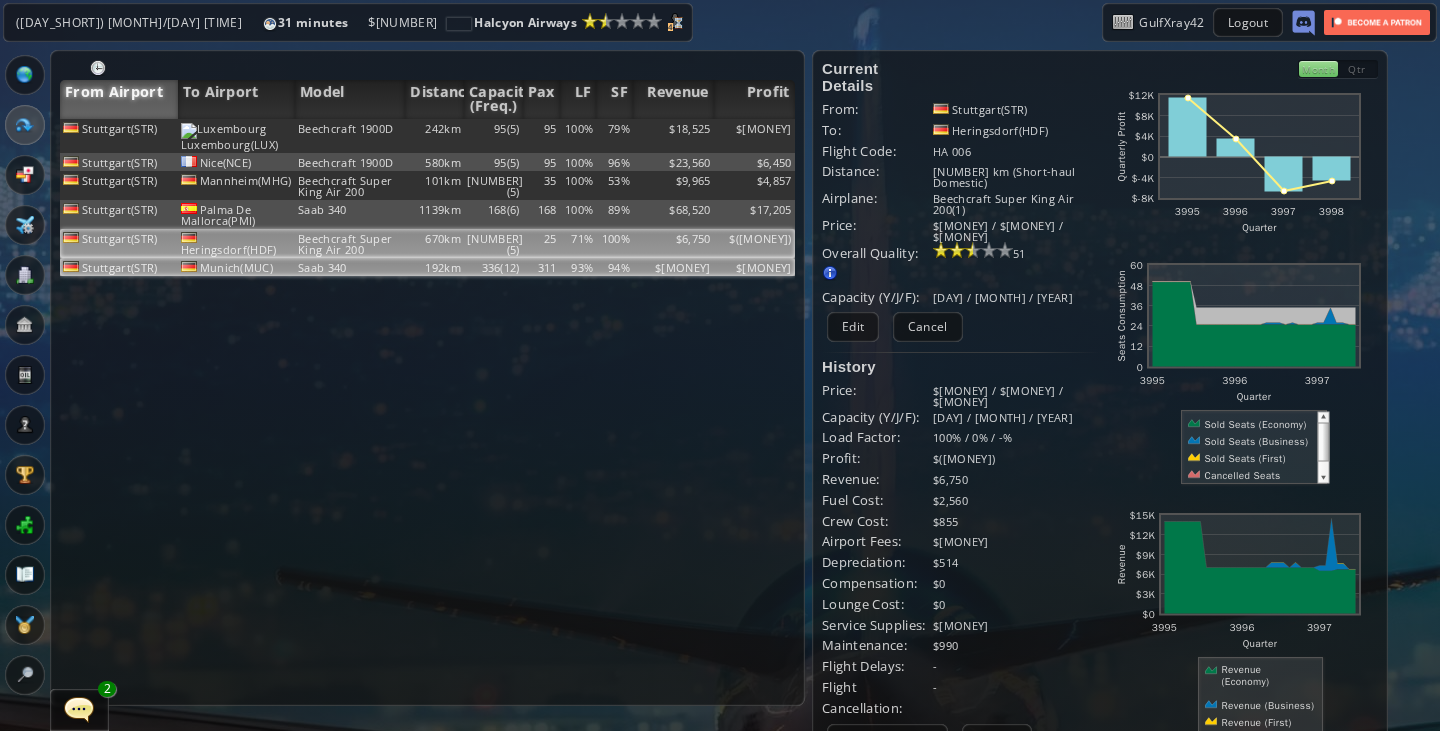click on "93%" at bounding box center [578, 136] 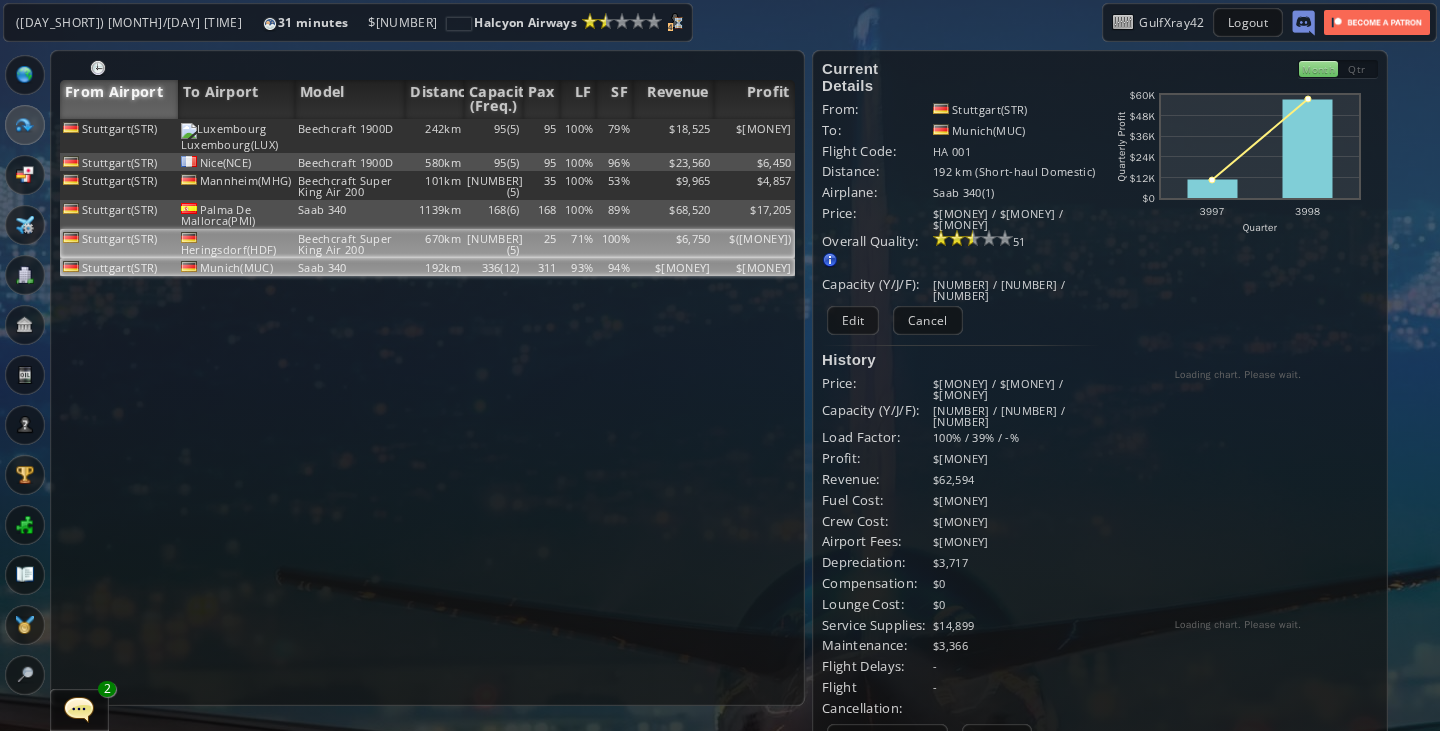 click on "71%" at bounding box center (578, 136) 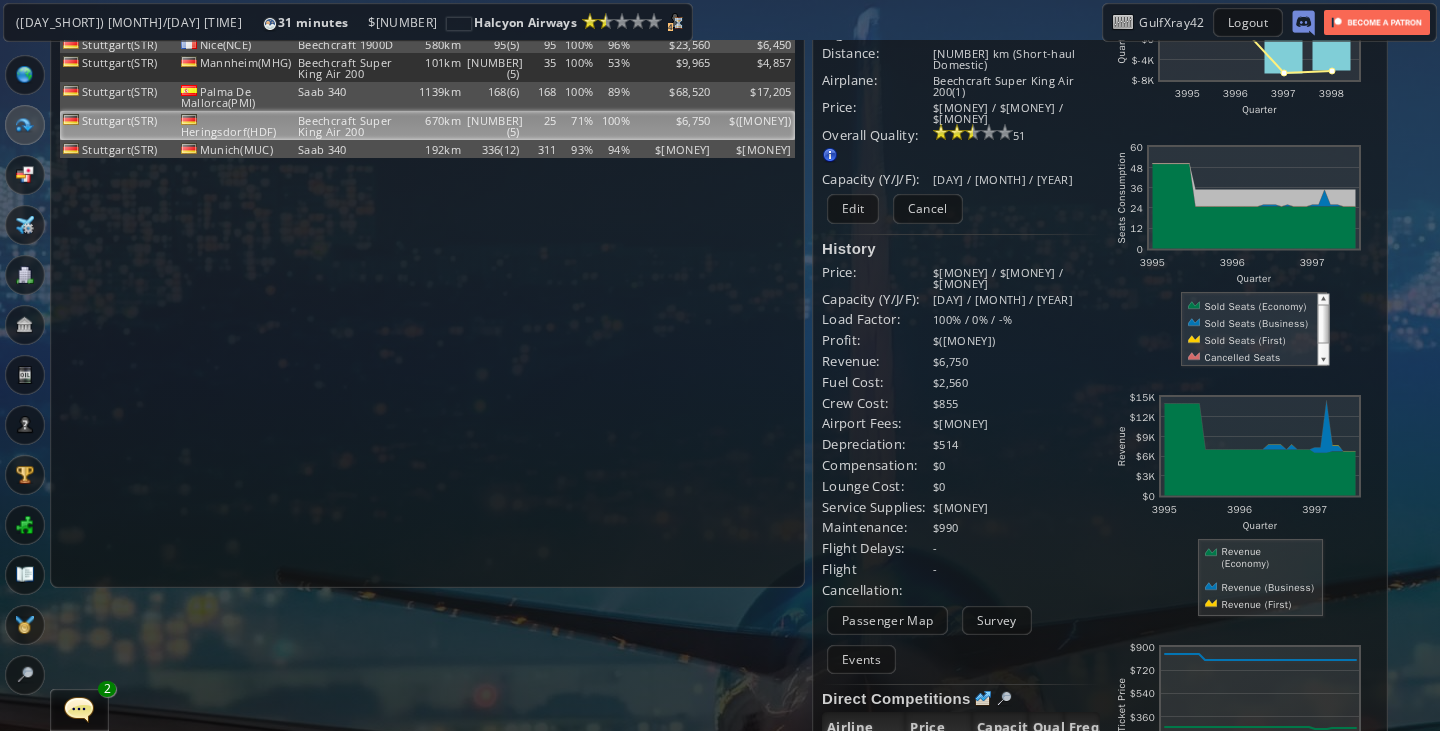 scroll, scrollTop: 0, scrollLeft: 0, axis: both 